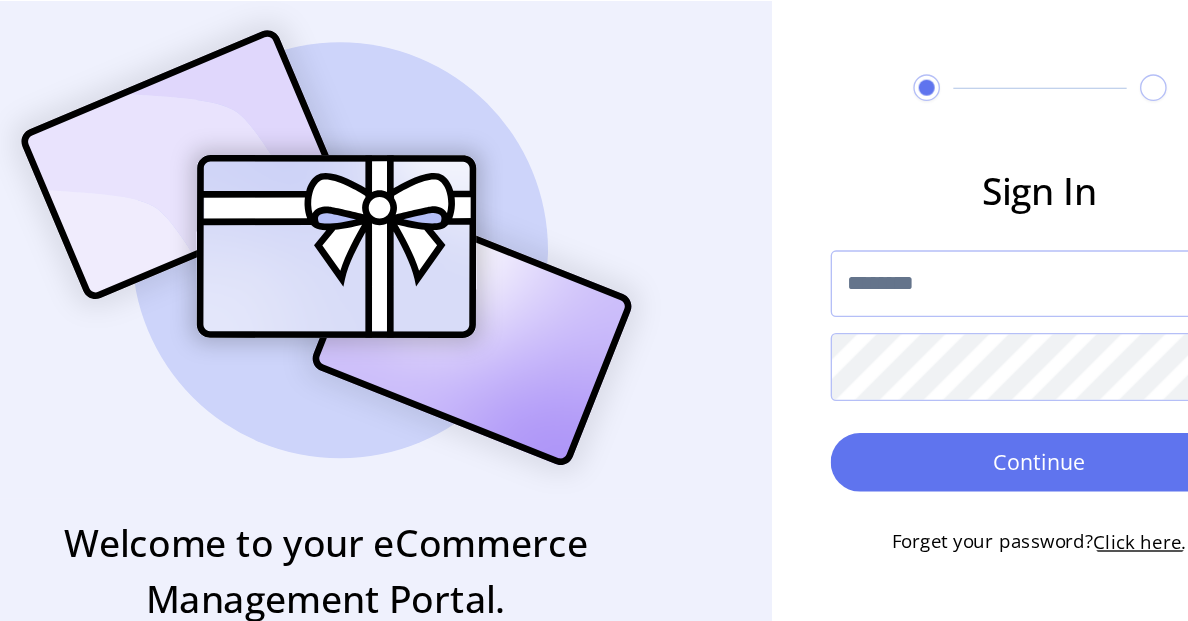 scroll, scrollTop: 0, scrollLeft: 0, axis: both 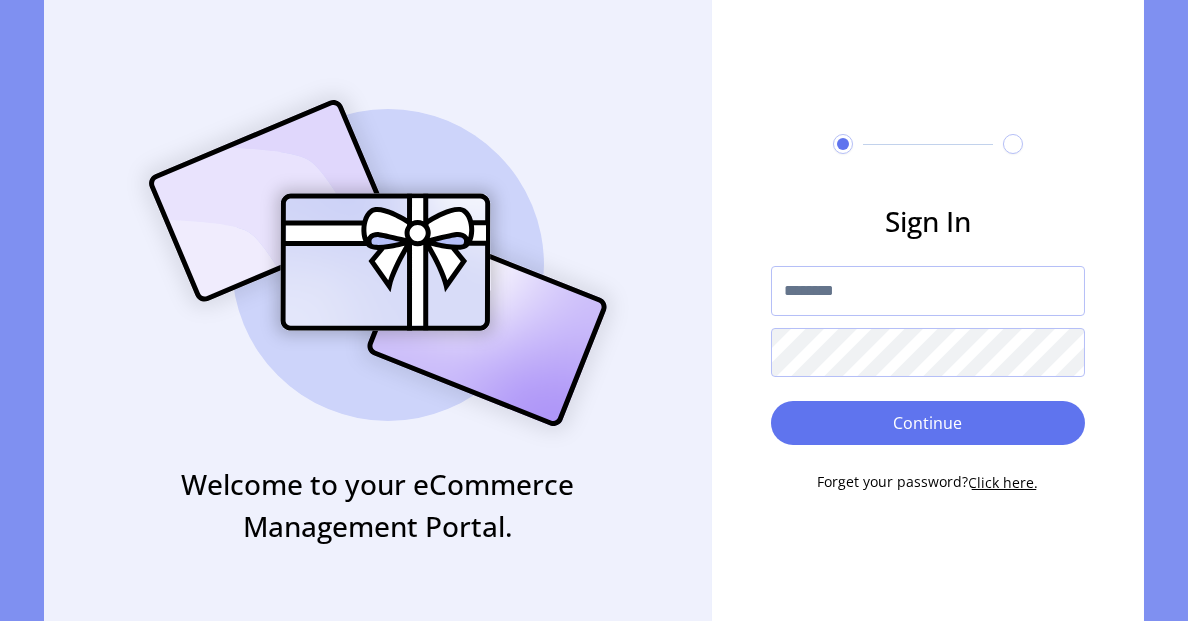 drag, startPoint x: 883, startPoint y: 1, endPoint x: 772, endPoint y: 524, distance: 534.6494 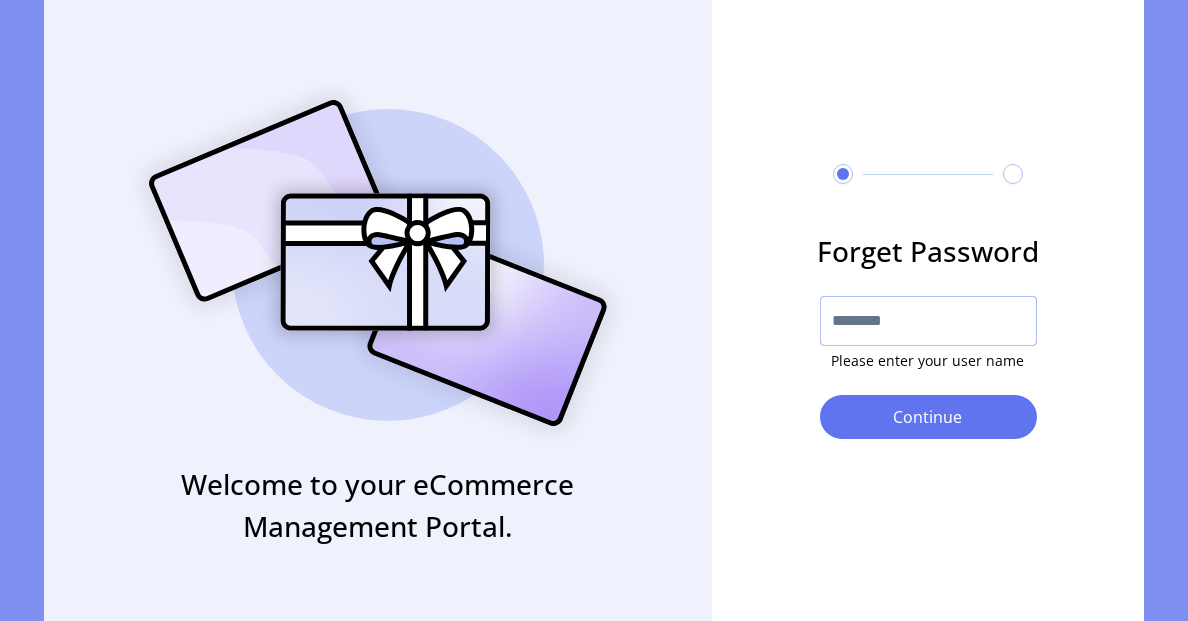 paste on "[MASKED_DATA]" 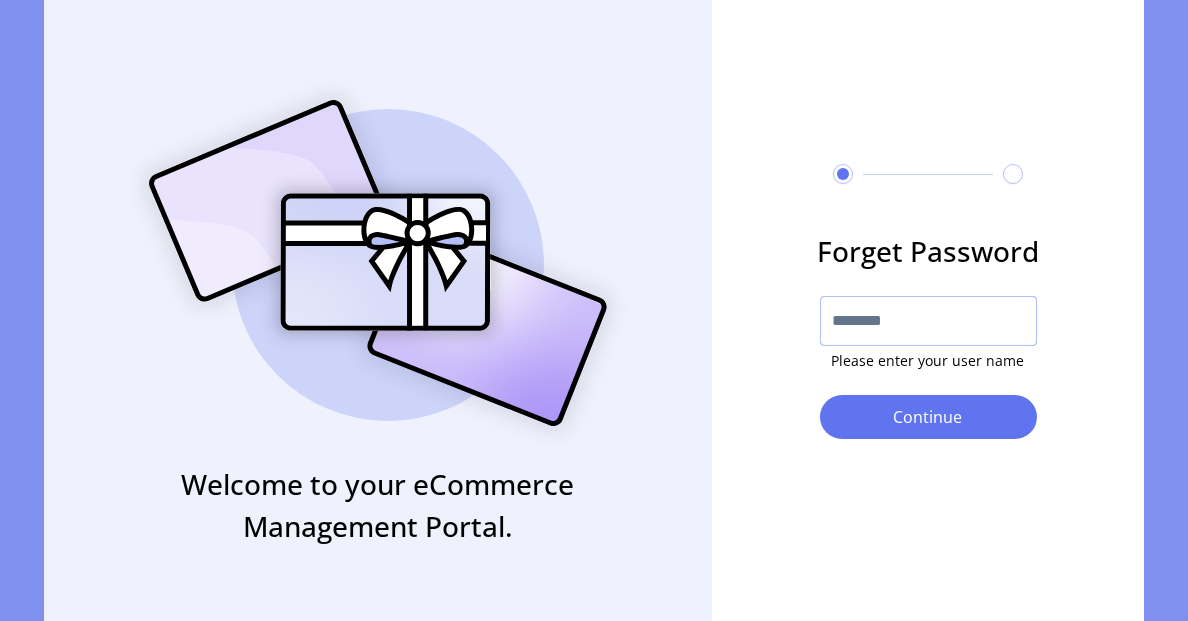 type on "[MASKED_DATA]" 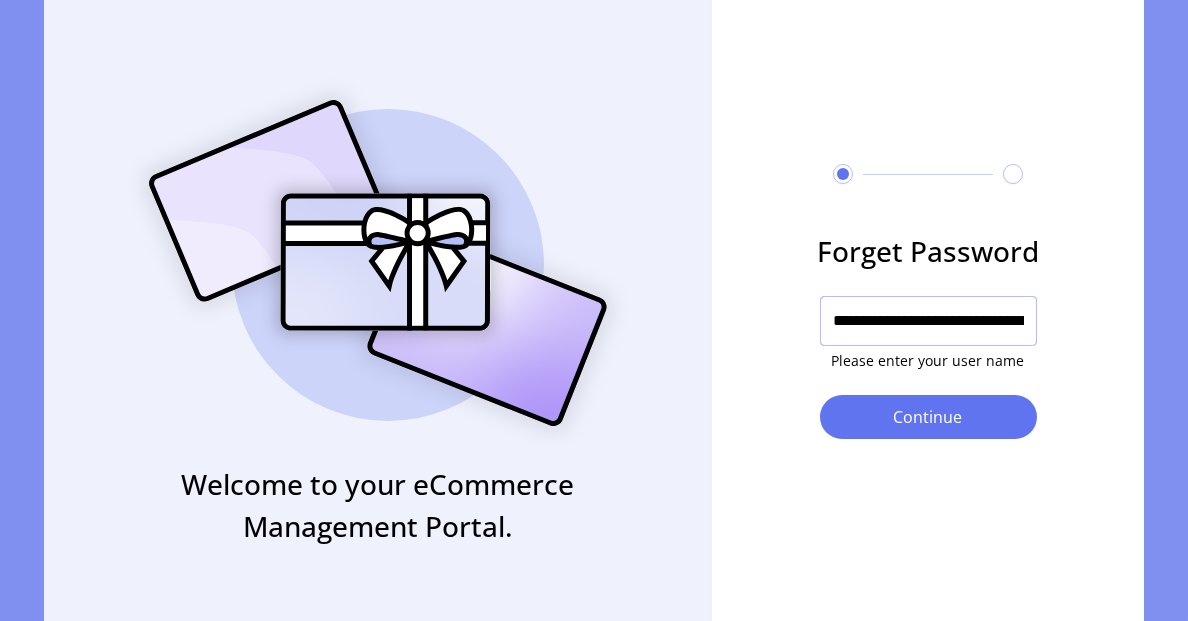 scroll, scrollTop: 0, scrollLeft: 177, axis: horizontal 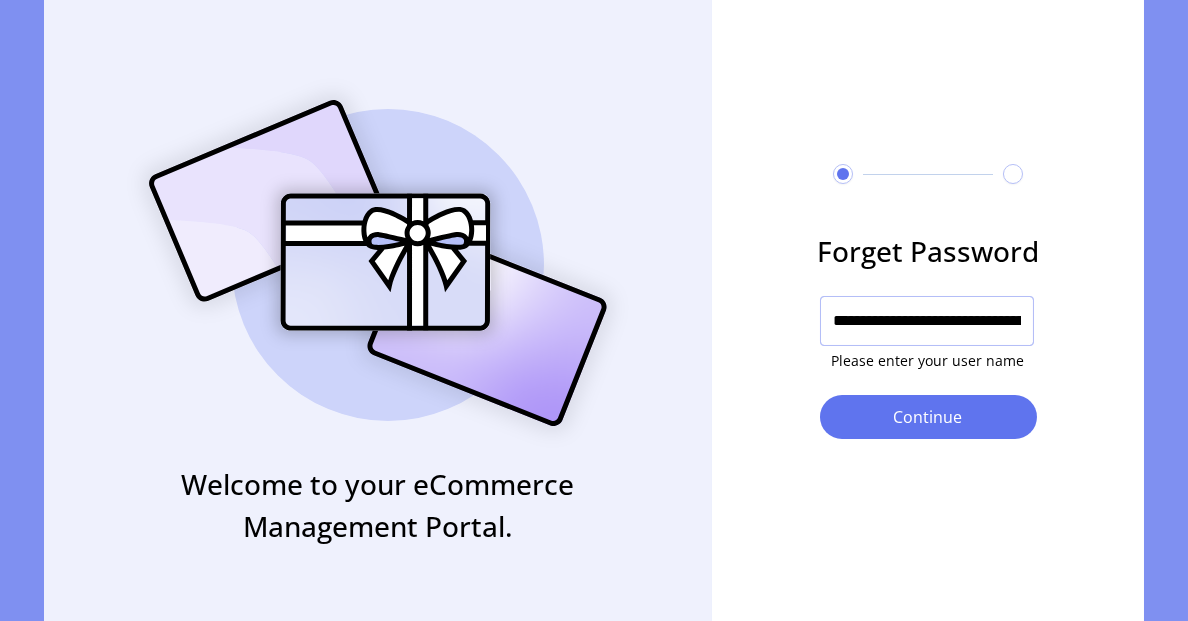 drag, startPoint x: 1024, startPoint y: 330, endPoint x: 775, endPoint y: 375, distance: 253.0336 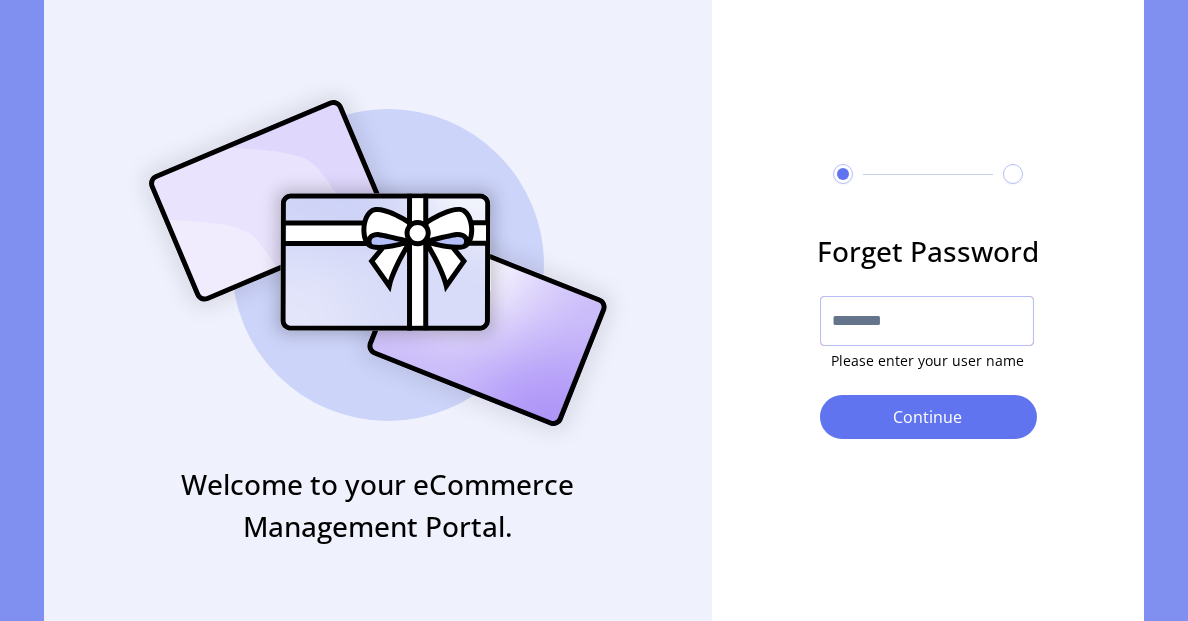 paste on "**********" 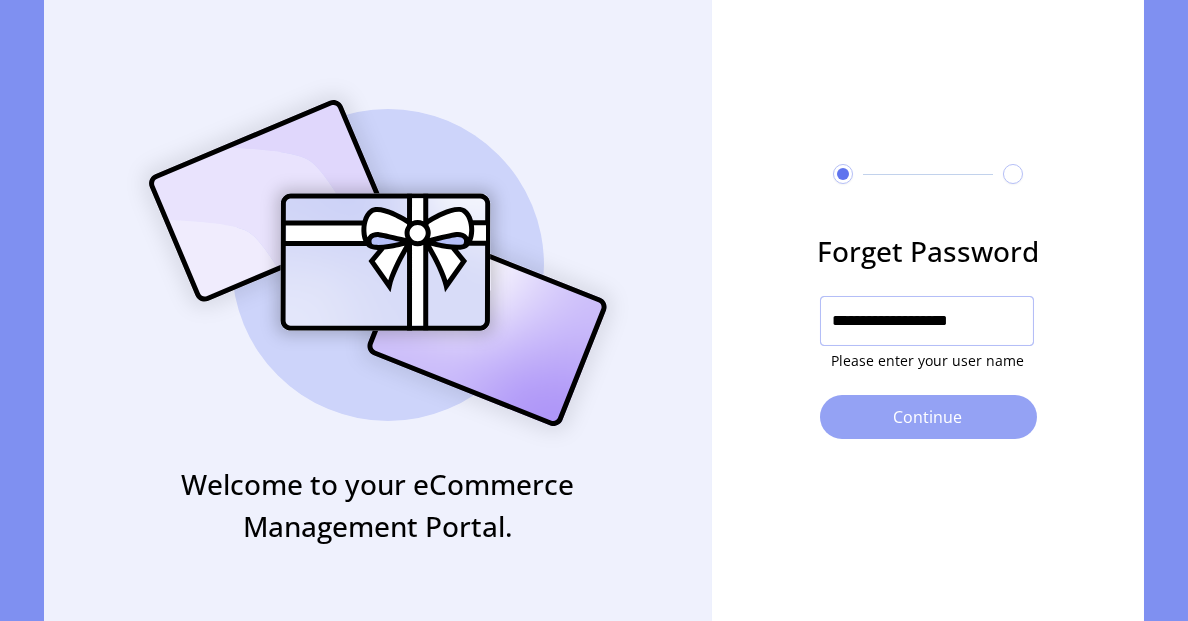 type on "**********" 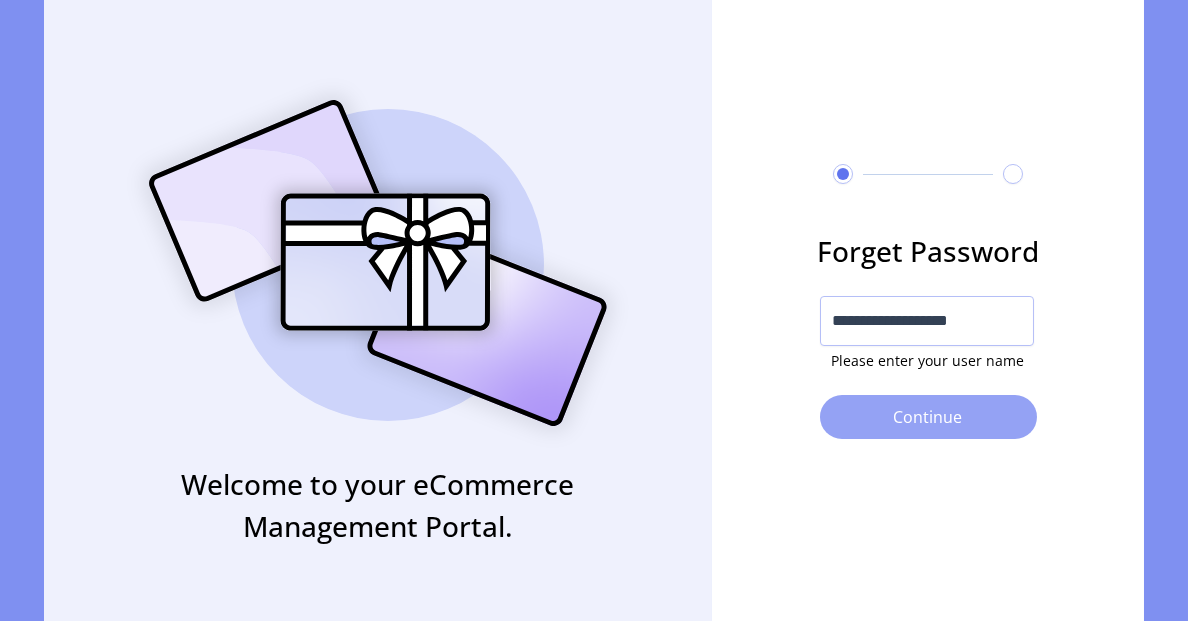 click on "Continue" 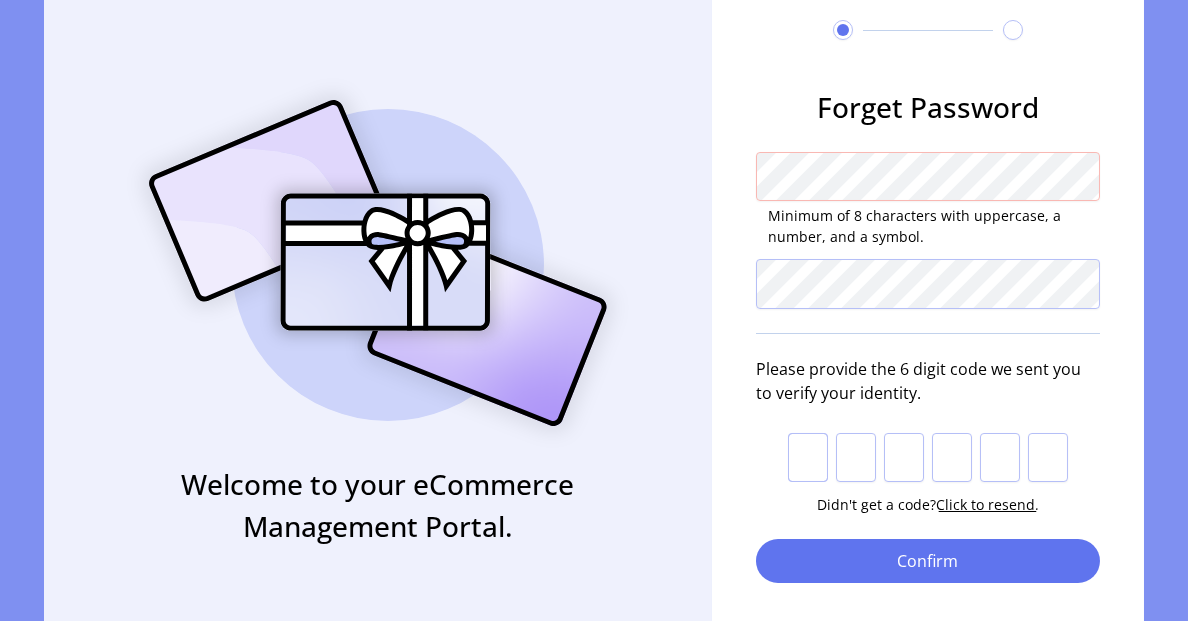 paste on "*" 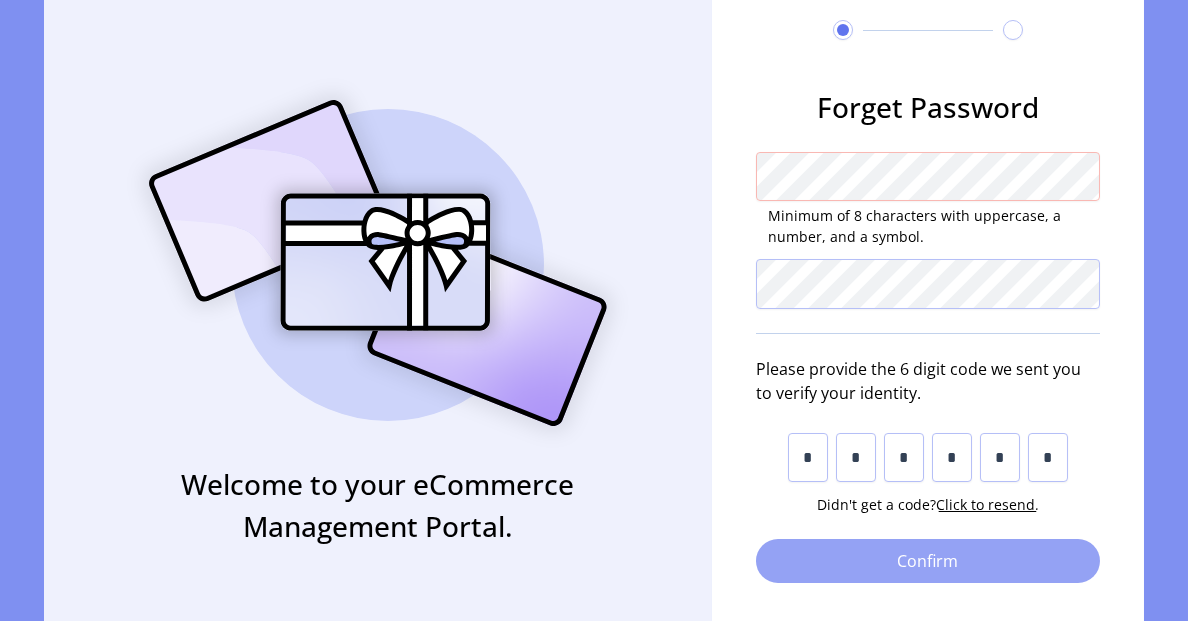 click on "Confirm" at bounding box center [928, 561] 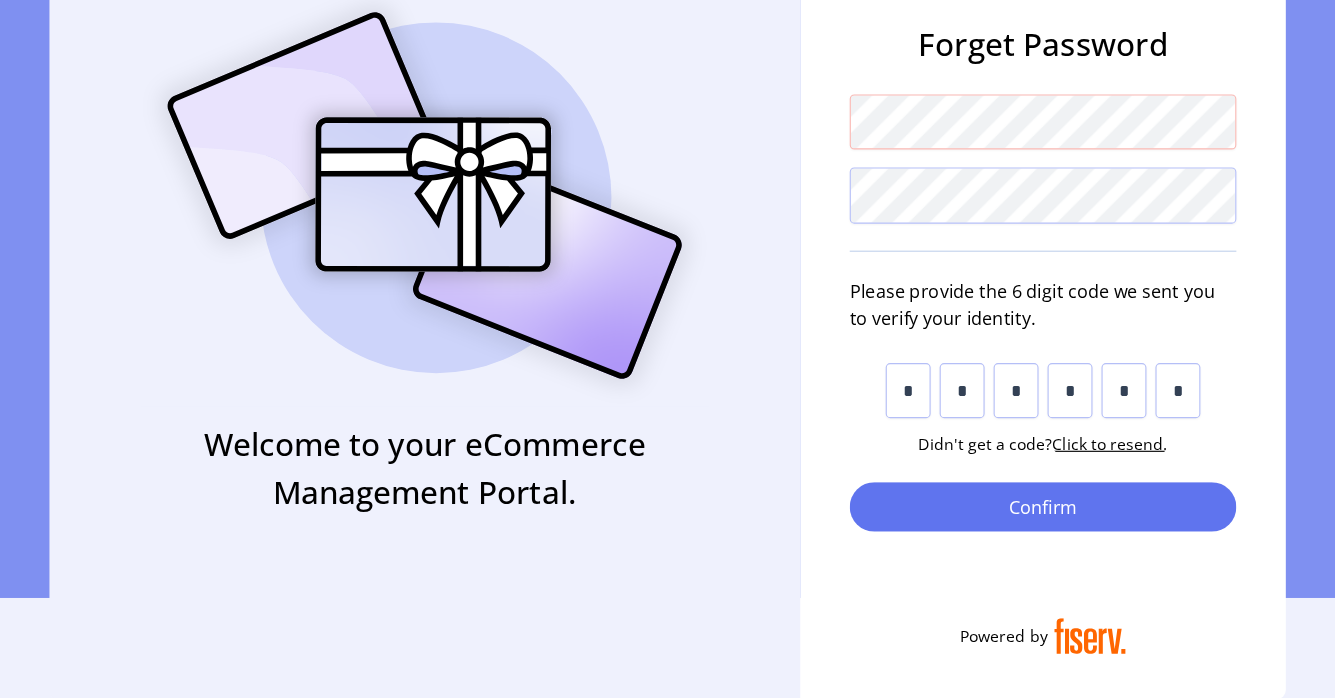 scroll, scrollTop: 0, scrollLeft: 0, axis: both 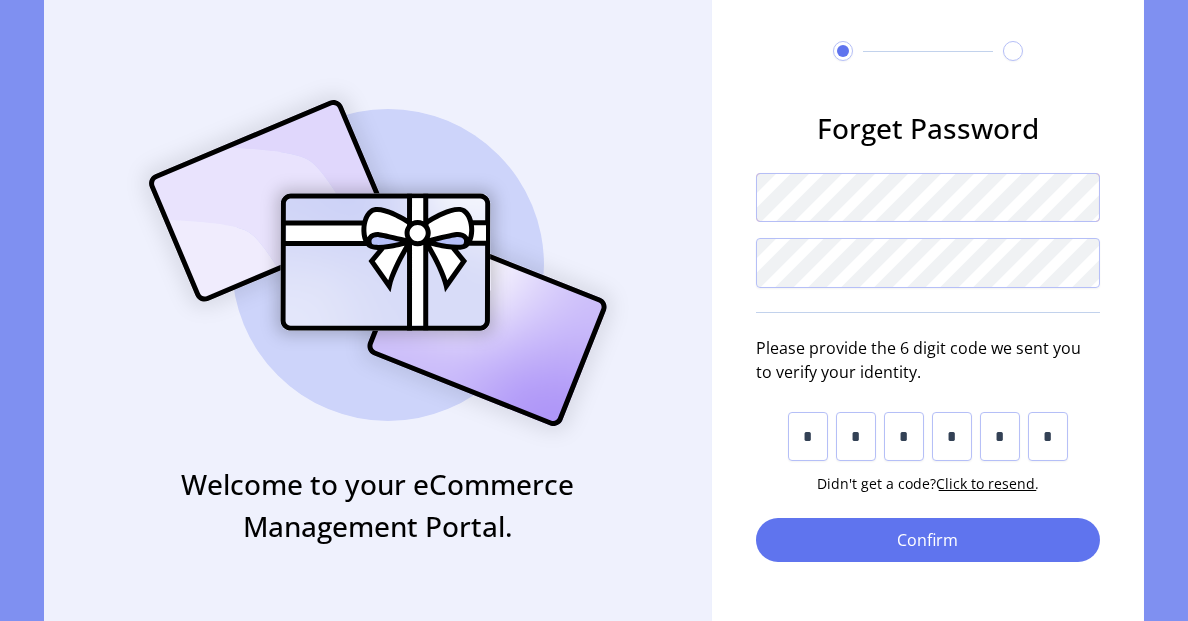 click on "Welcome to your eCommerce Management Portal. Forget Password Please provide the 6 digit code we sent you to verify your identity. * * * * * * Didn't get a code?  Click to resend. Confirm Powered by" 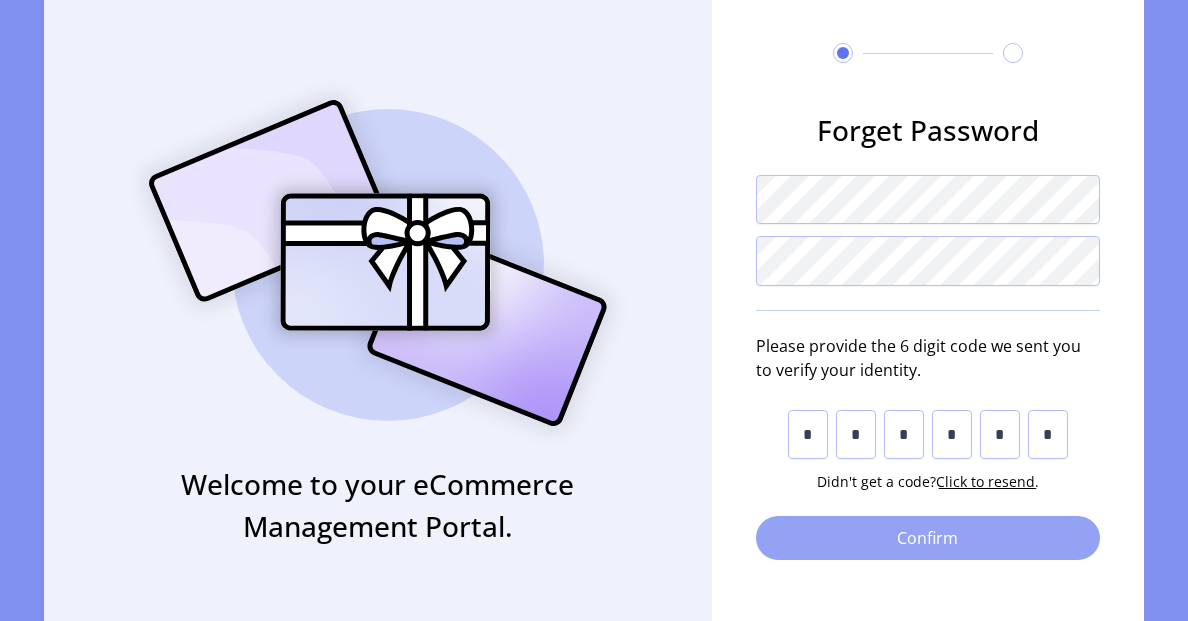 click on "Confirm" at bounding box center (928, 538) 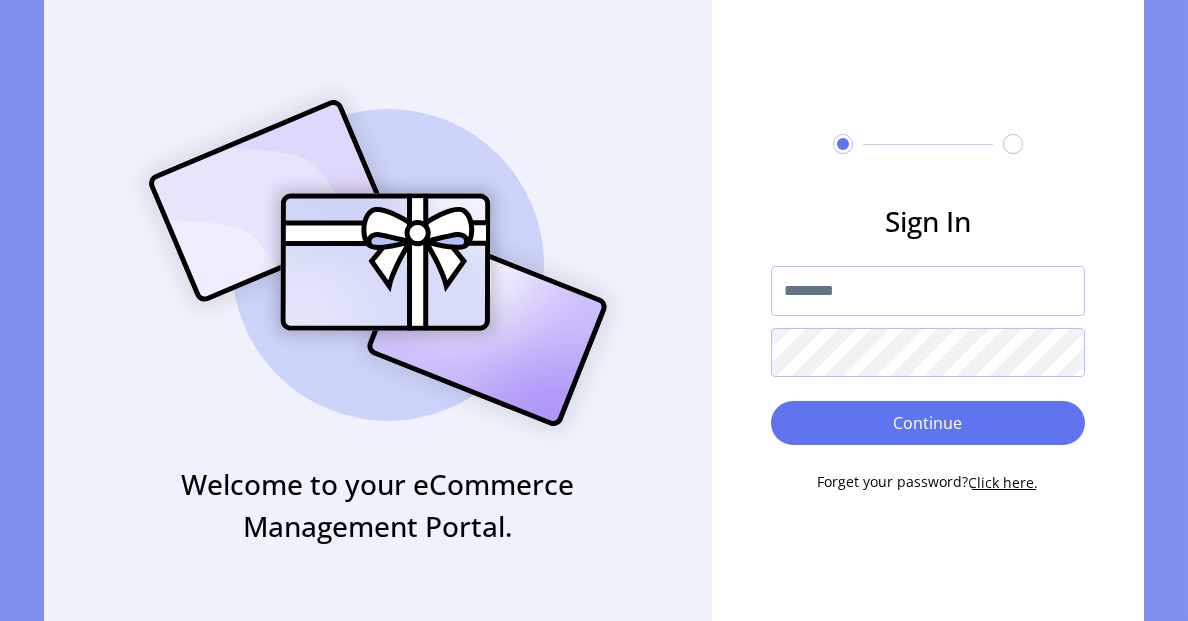 click at bounding box center [928, 291] 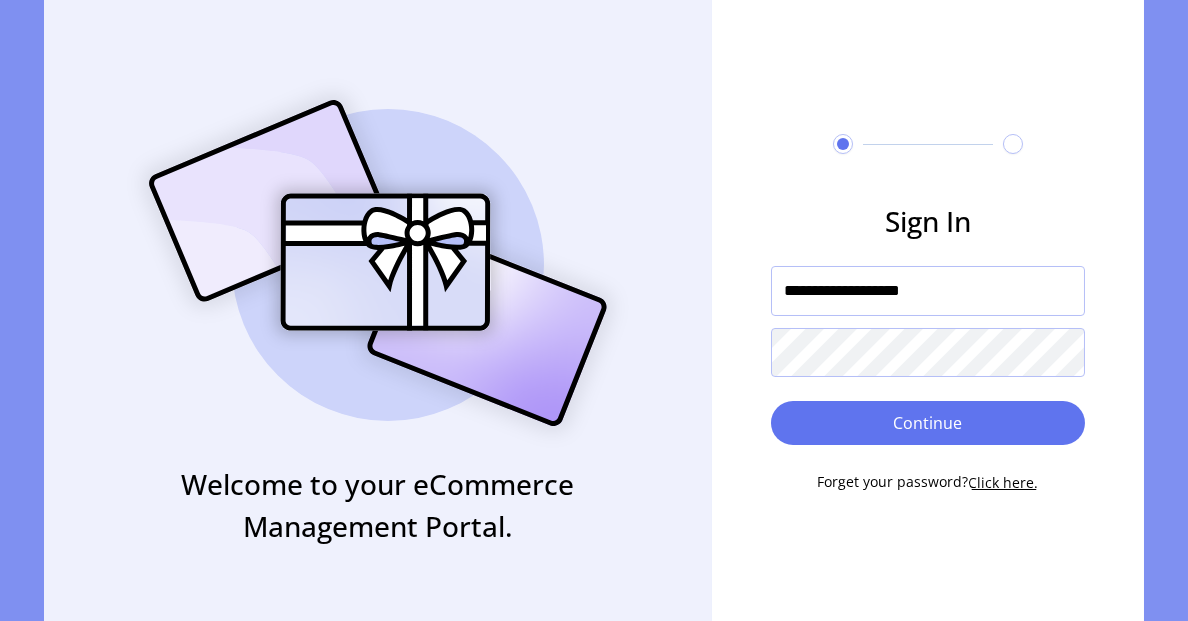 type on "**********" 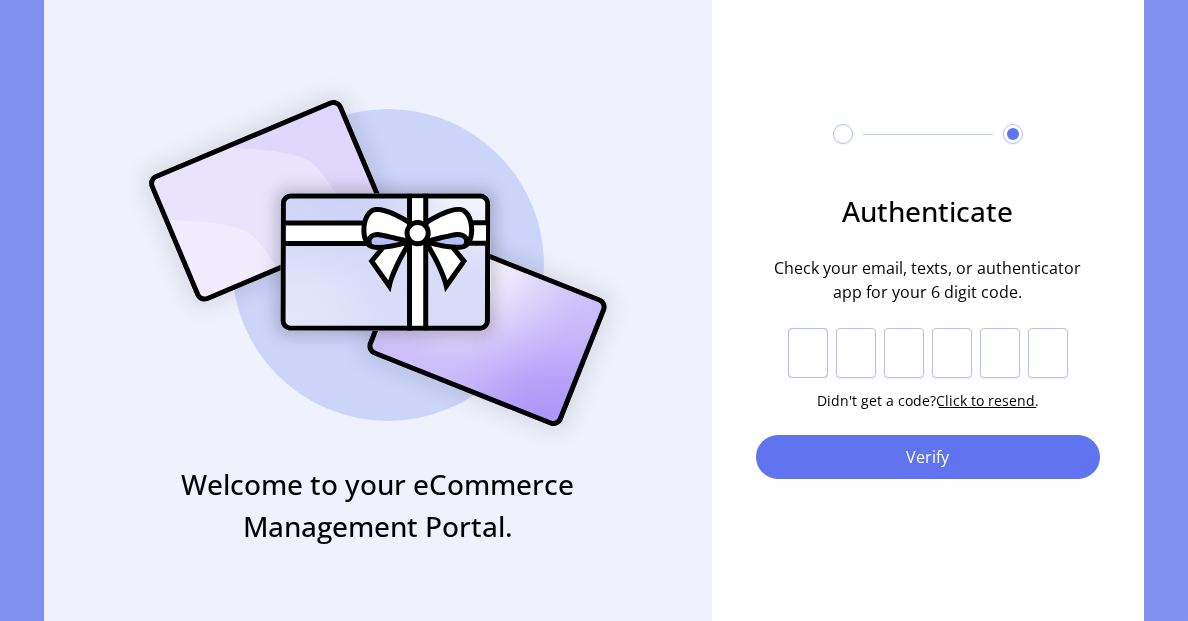 click at bounding box center (808, 353) 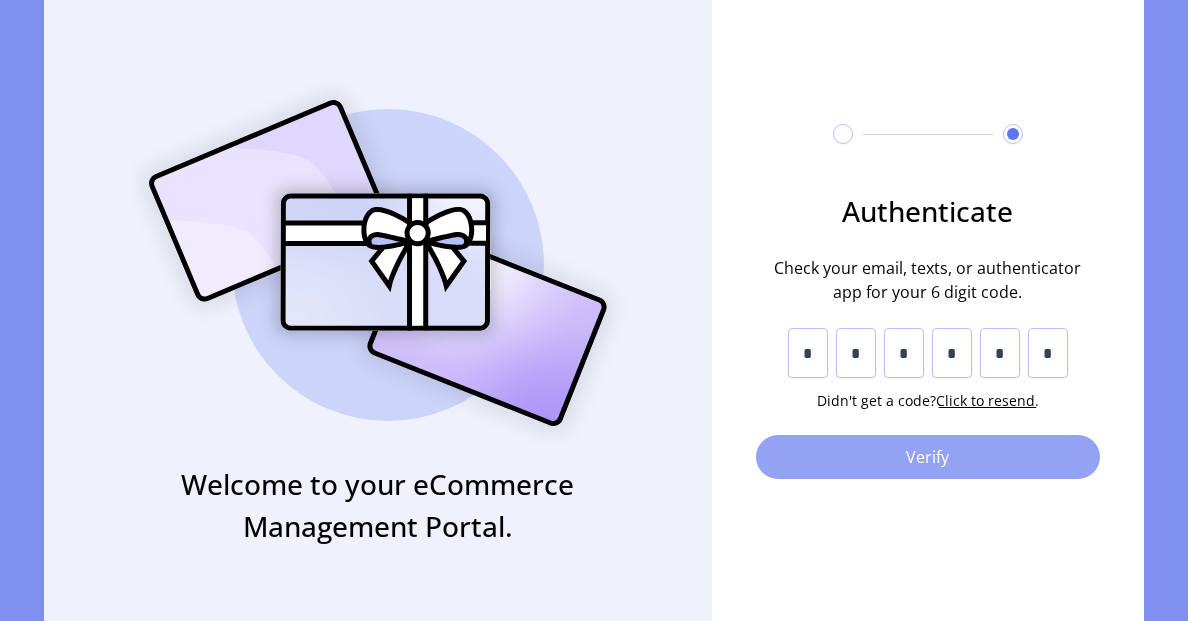 click on "Verify" at bounding box center [928, 457] 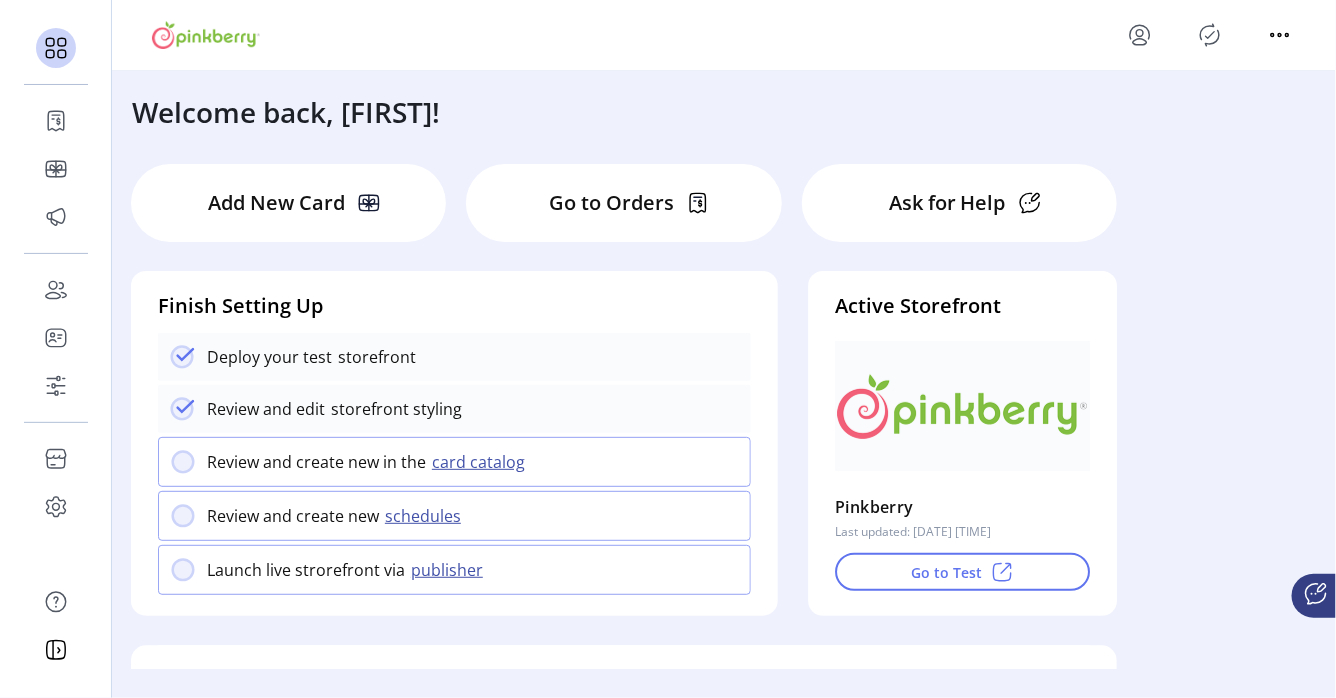 drag, startPoint x: 1157, startPoint y: 0, endPoint x: 813, endPoint y: 123, distance: 365.3286 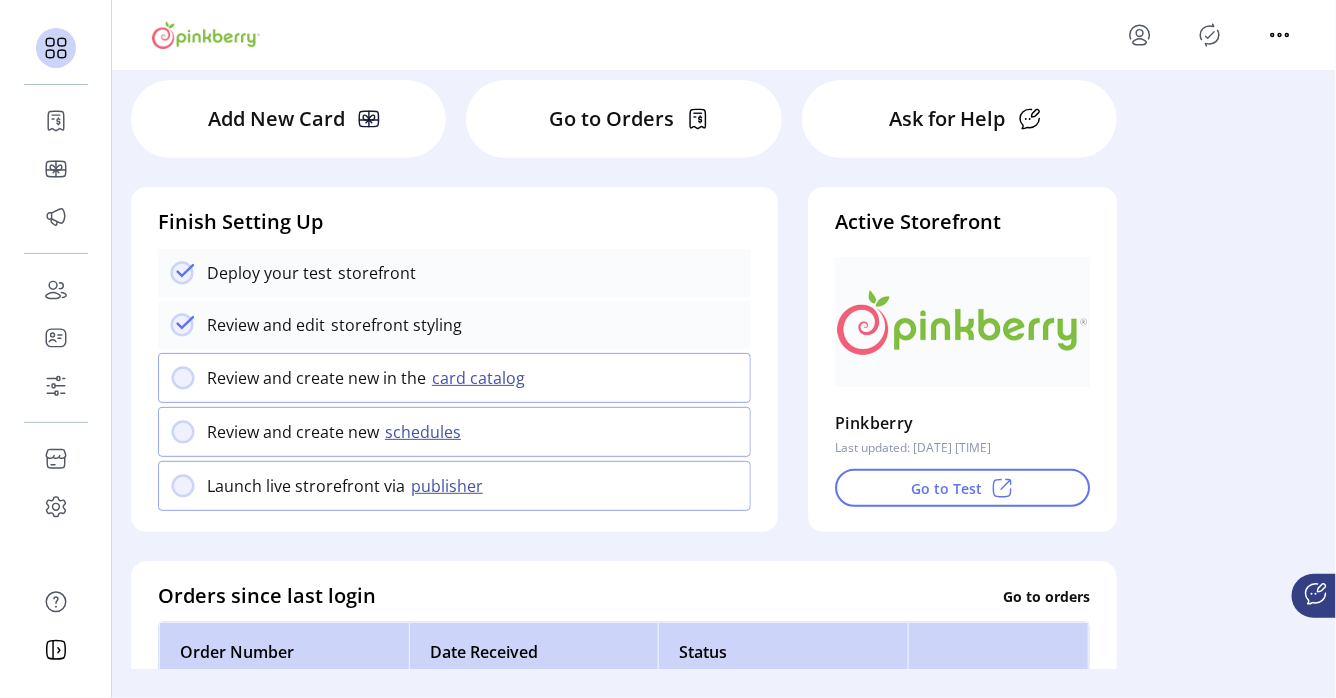 scroll, scrollTop: 18, scrollLeft: 0, axis: vertical 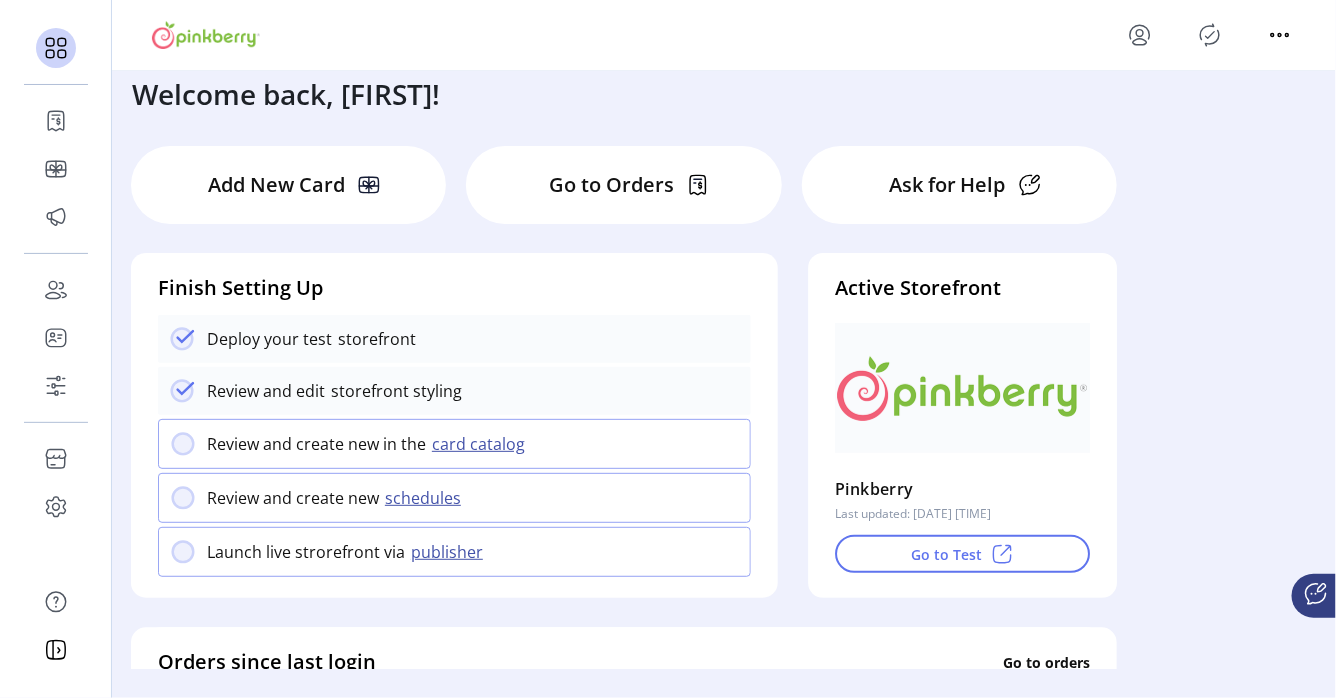 click 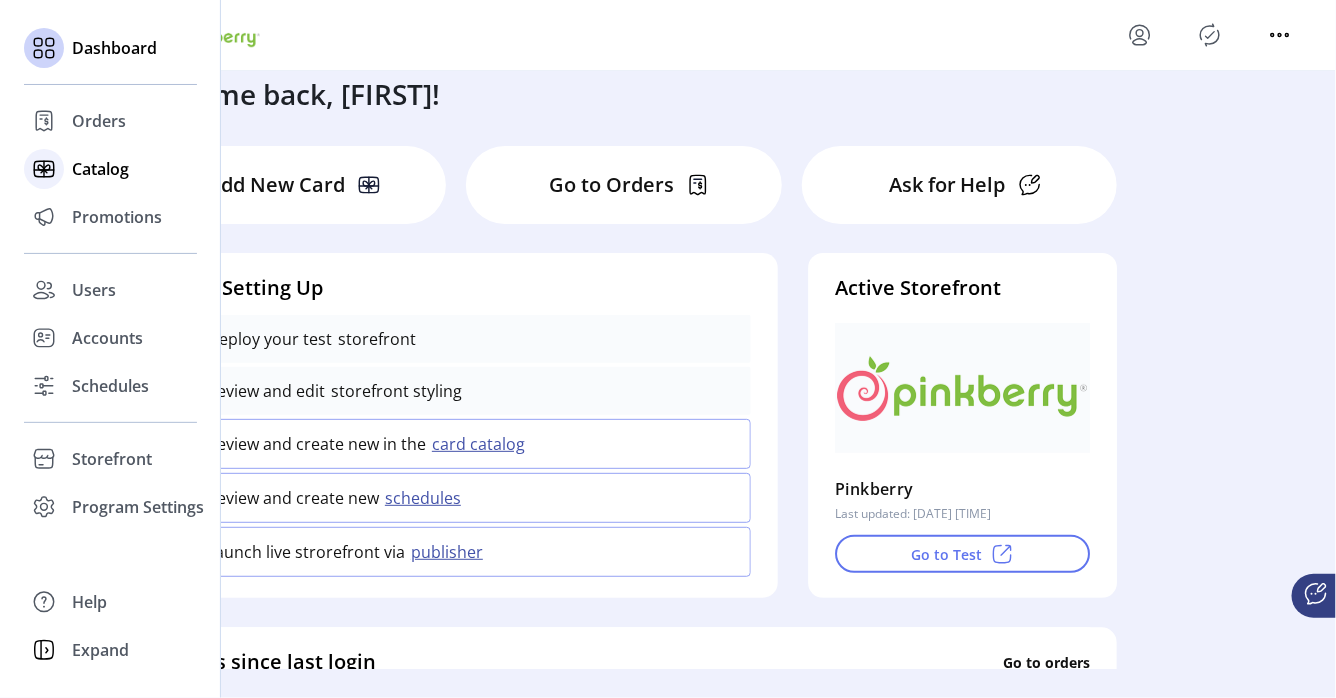 click 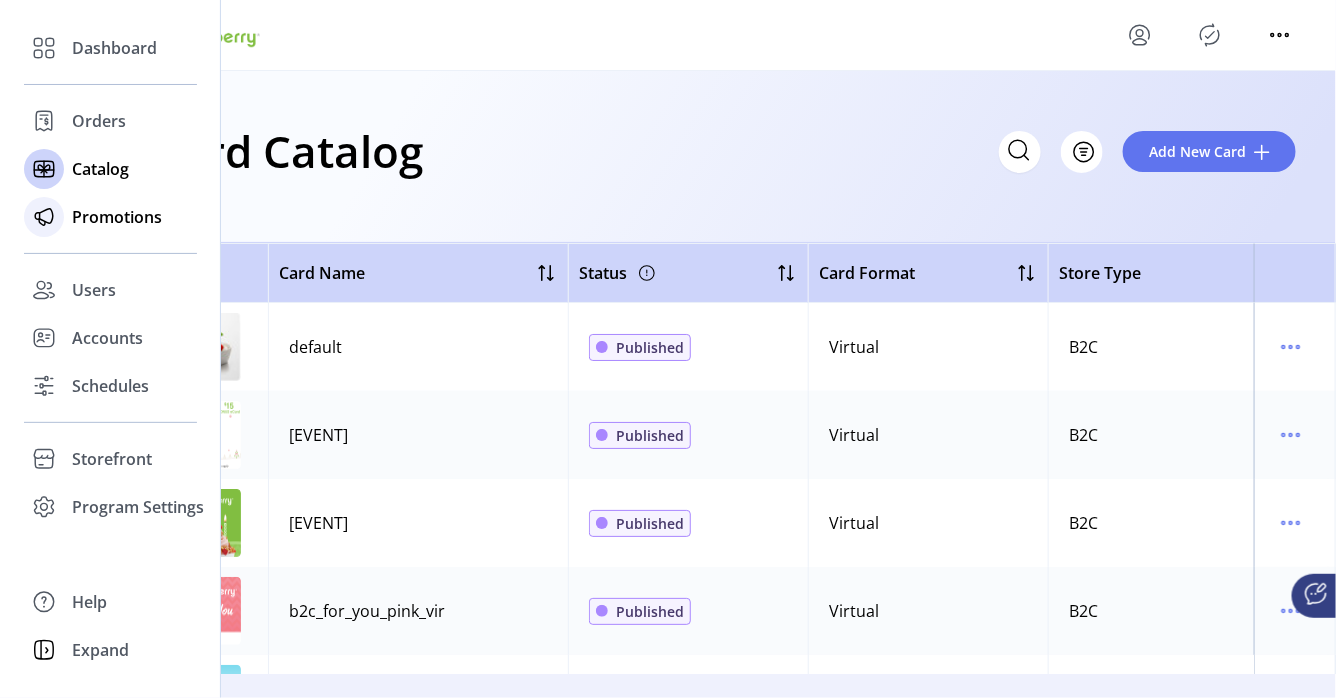 click on "Promotions" 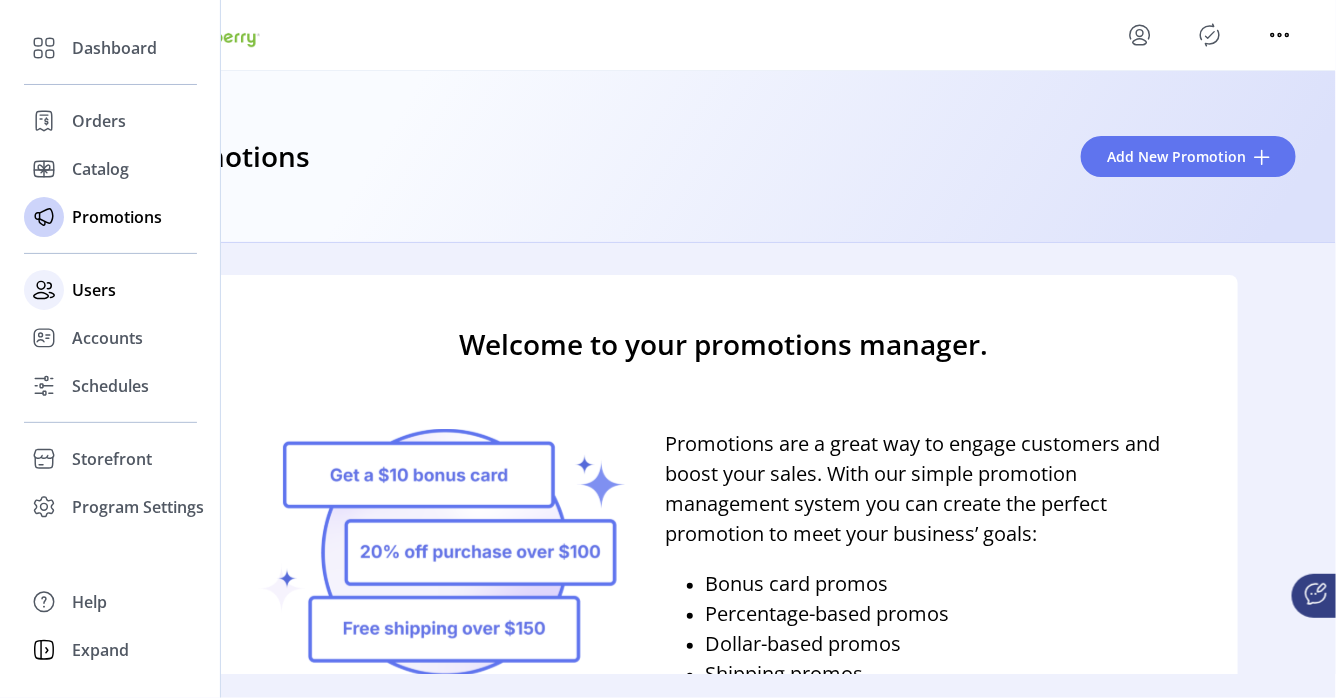 click on "Users" 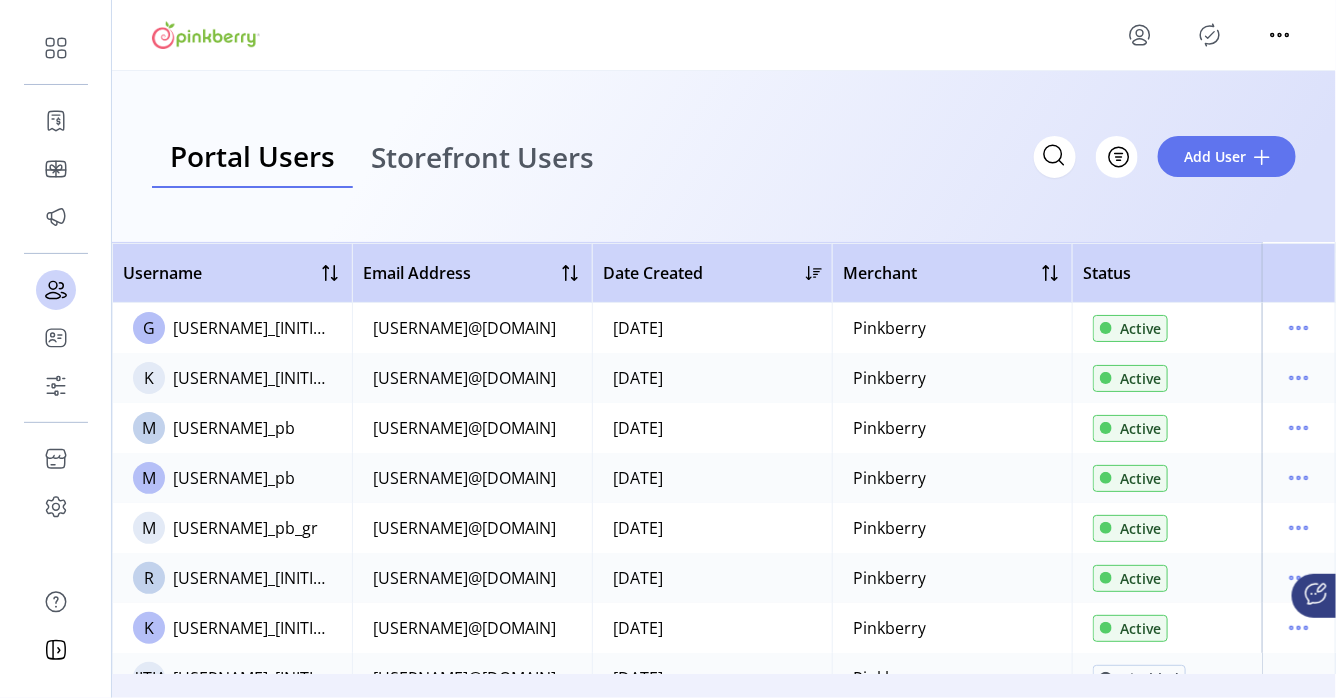 scroll, scrollTop: 0, scrollLeft: 0, axis: both 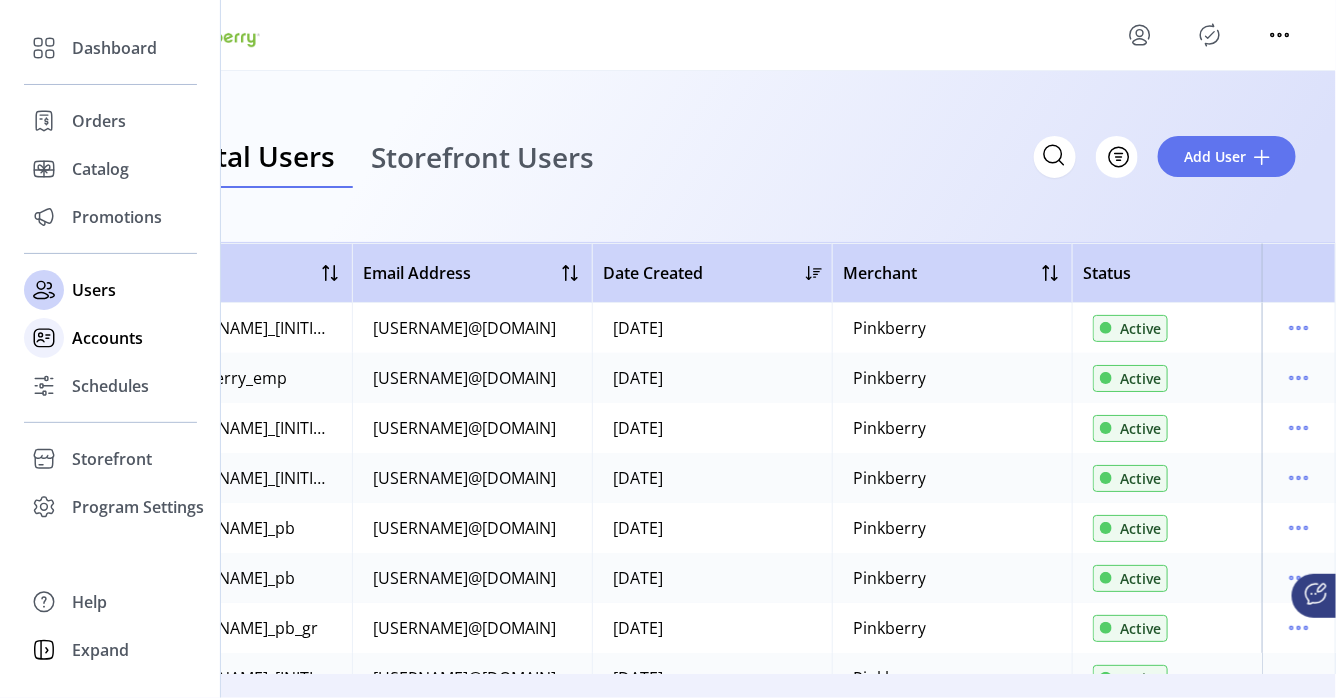 click on "Accounts" 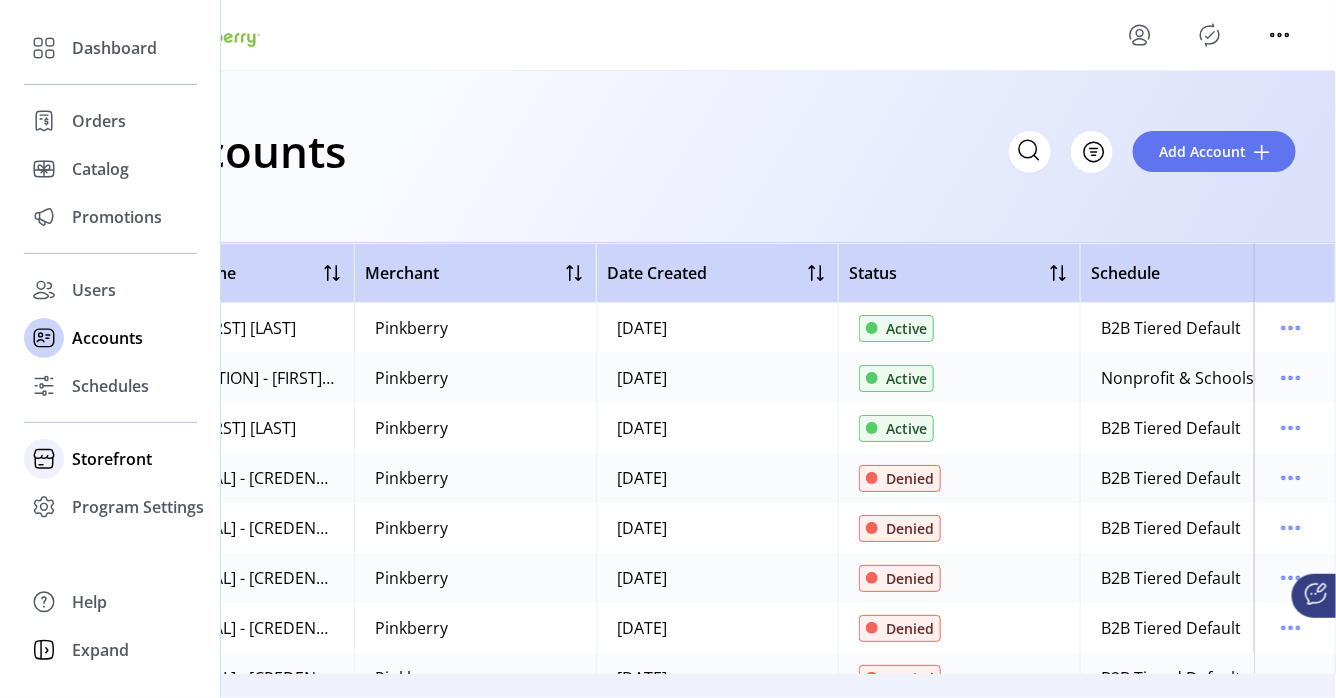 click on "Storefront" 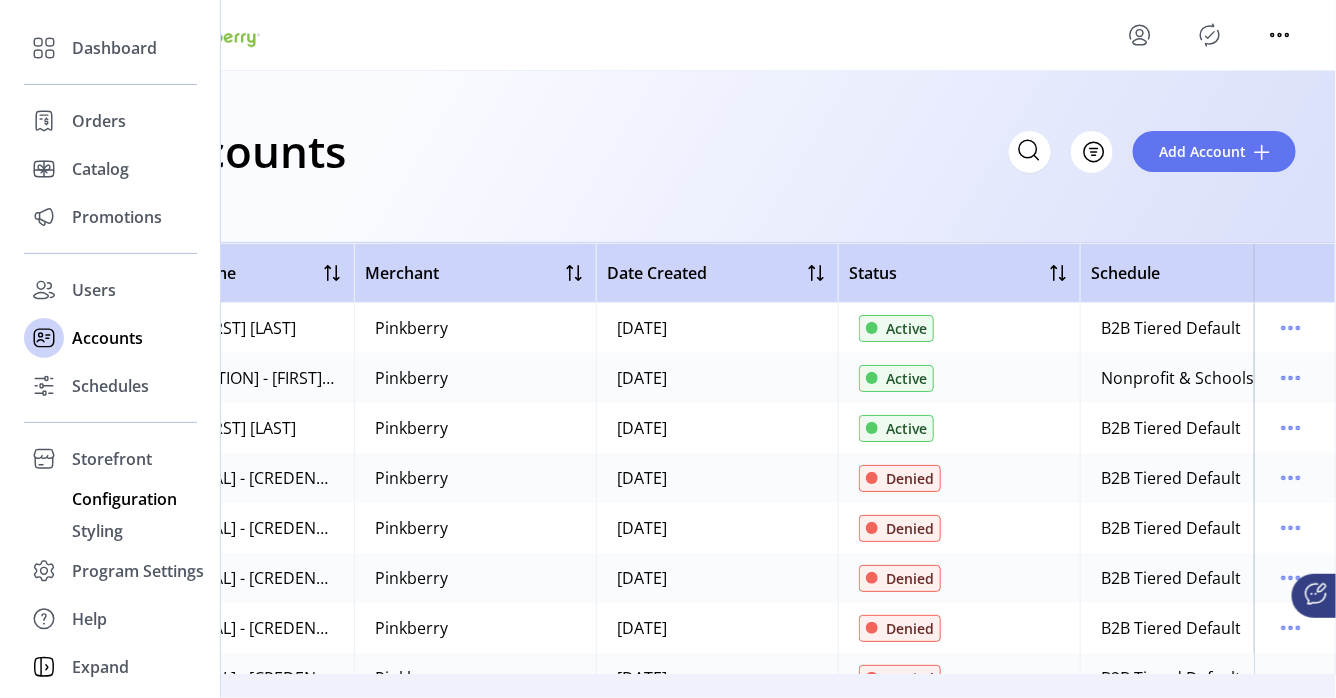 click on "Configuration" 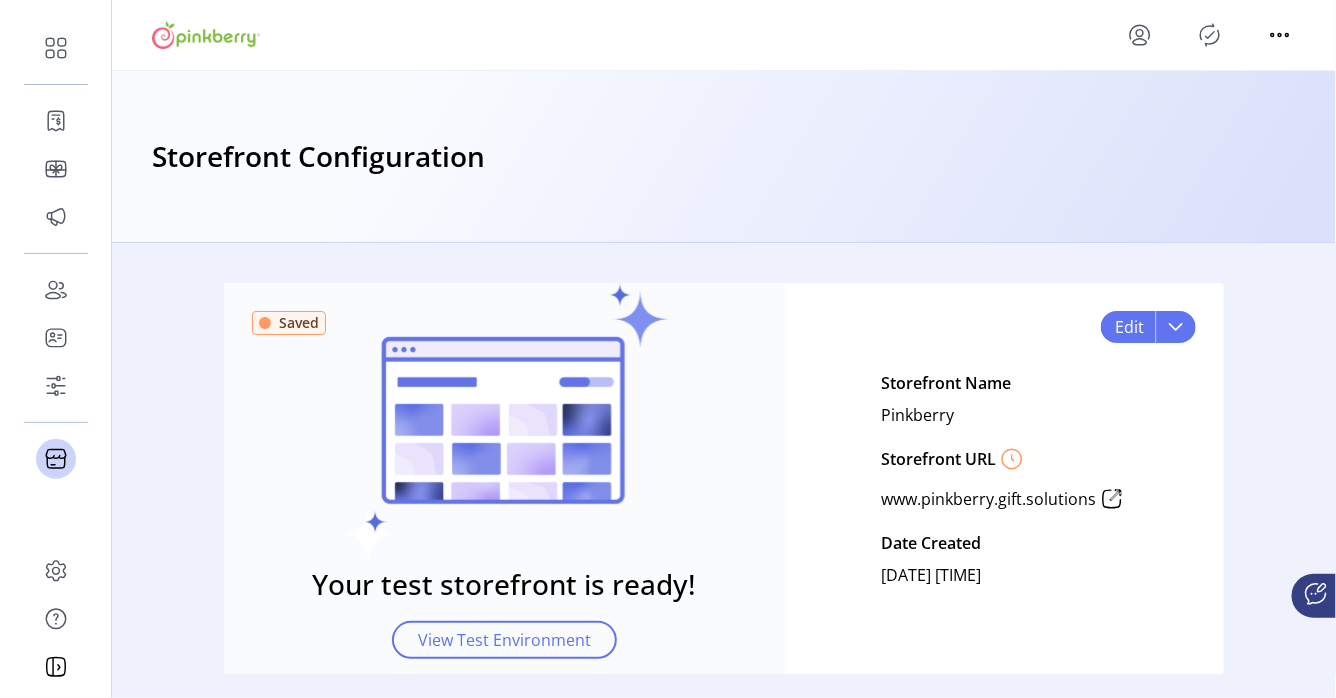 click 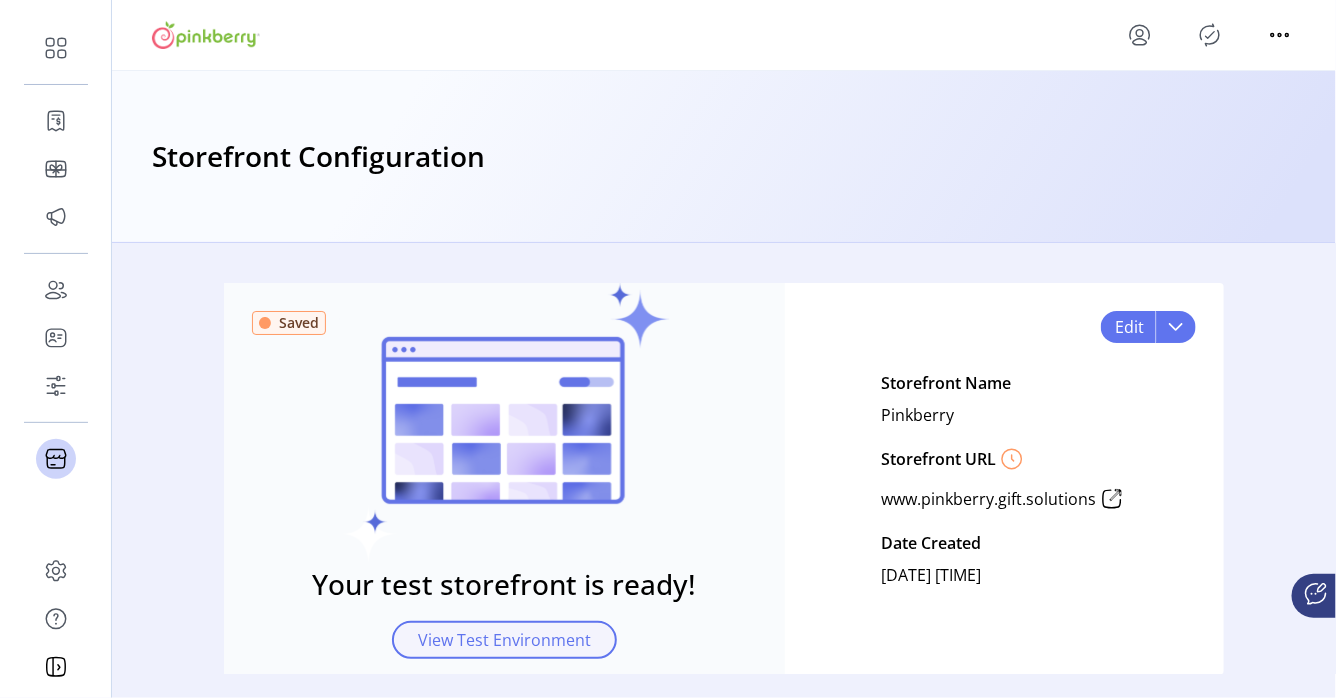 click on "View Test Environment" 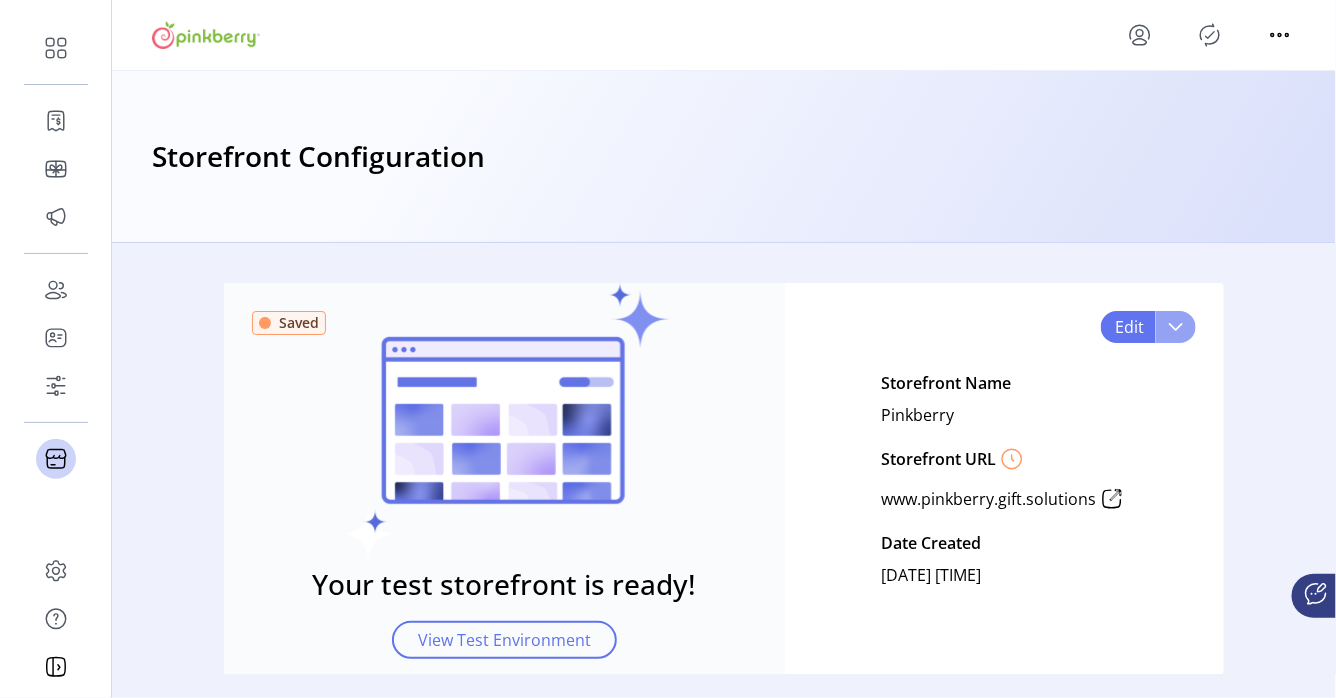 click 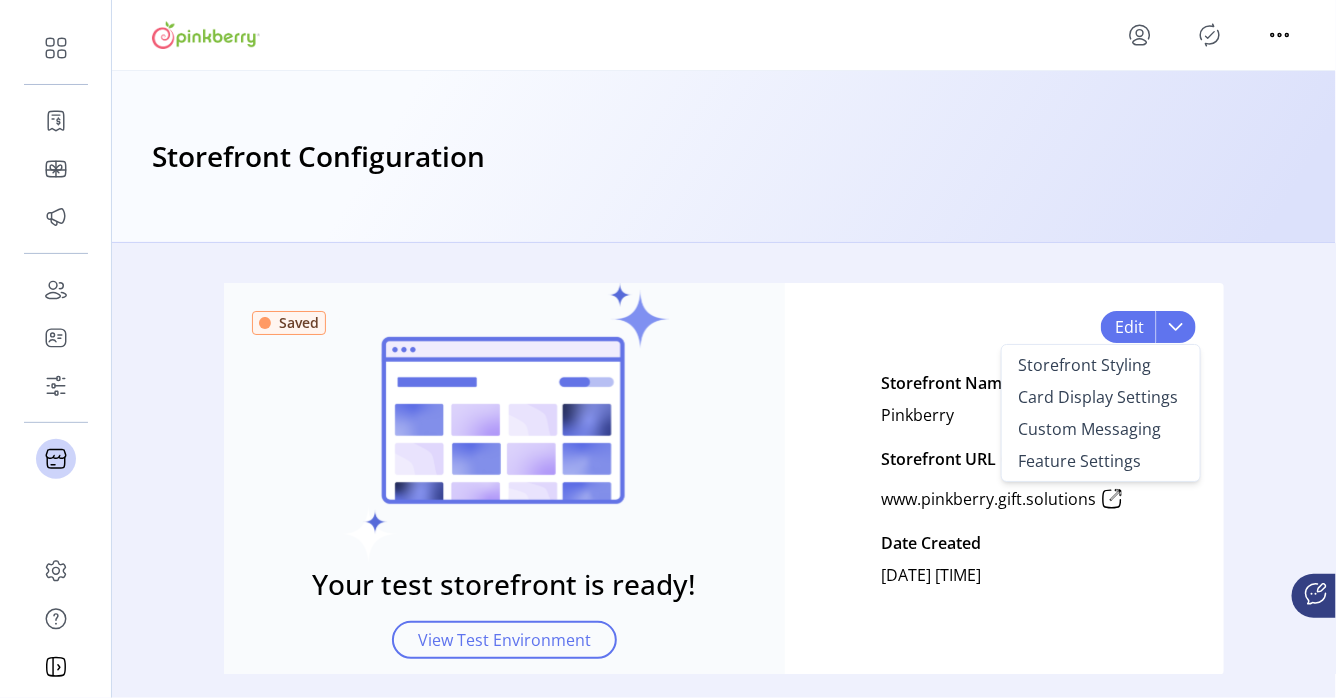 click on "Saved
Your test storefront is ready! View Test Environment Edit Storefront Styling Card Display Settings Custom Messaging Feature Settings Storefront Name Pinkberry Storefront URL
[URL]
Date Created  [DATE] [TIME]" 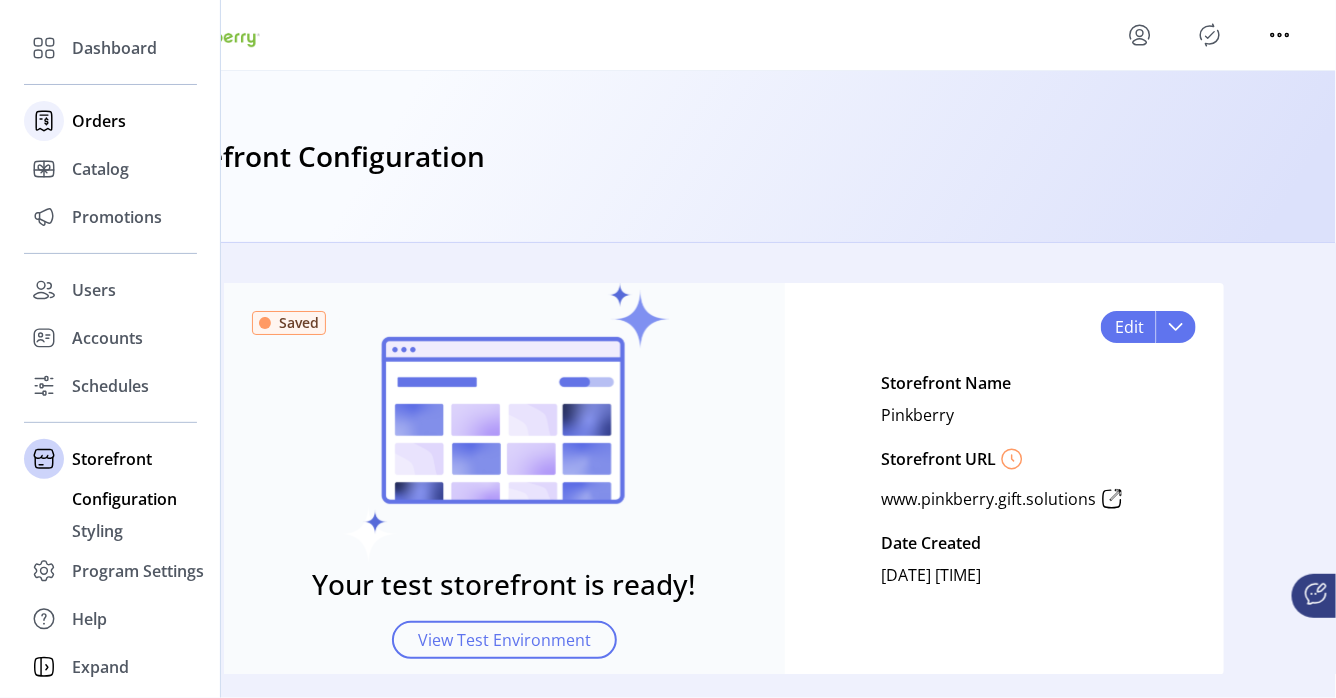 click on "Orders" 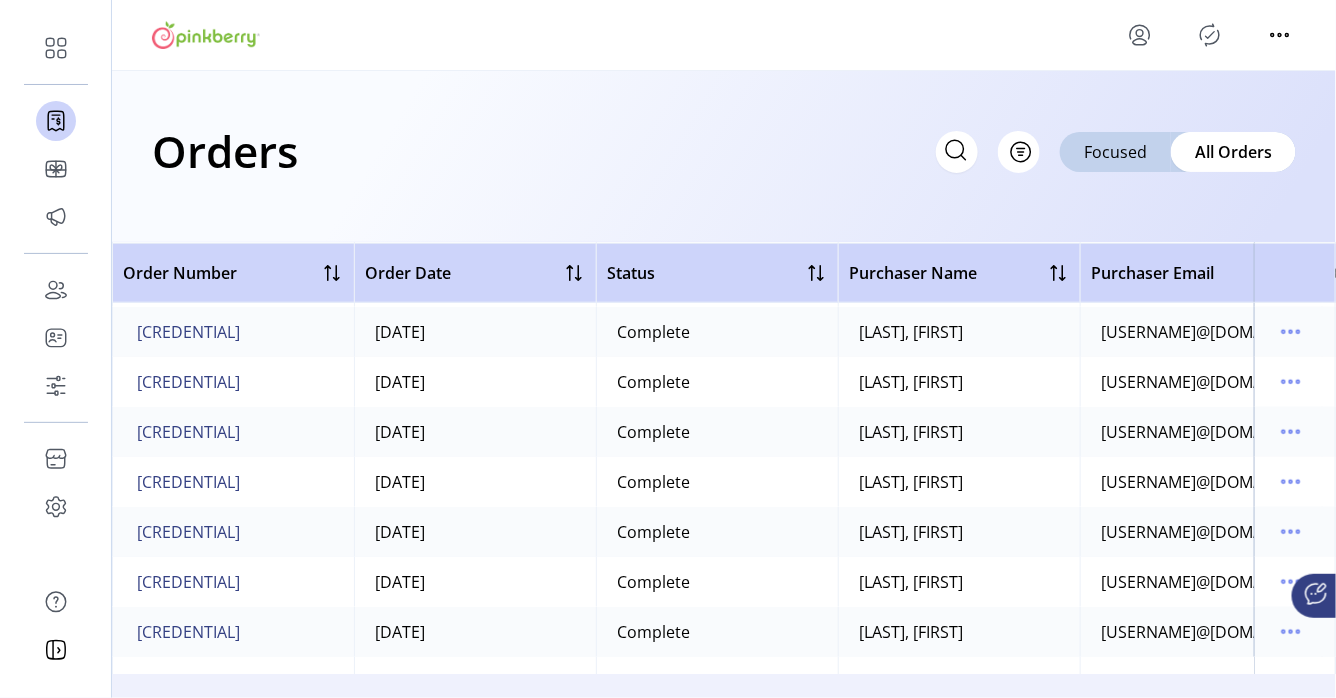 drag, startPoint x: 827, startPoint y: 649, endPoint x: 1038, endPoint y: 719, distance: 222.30835 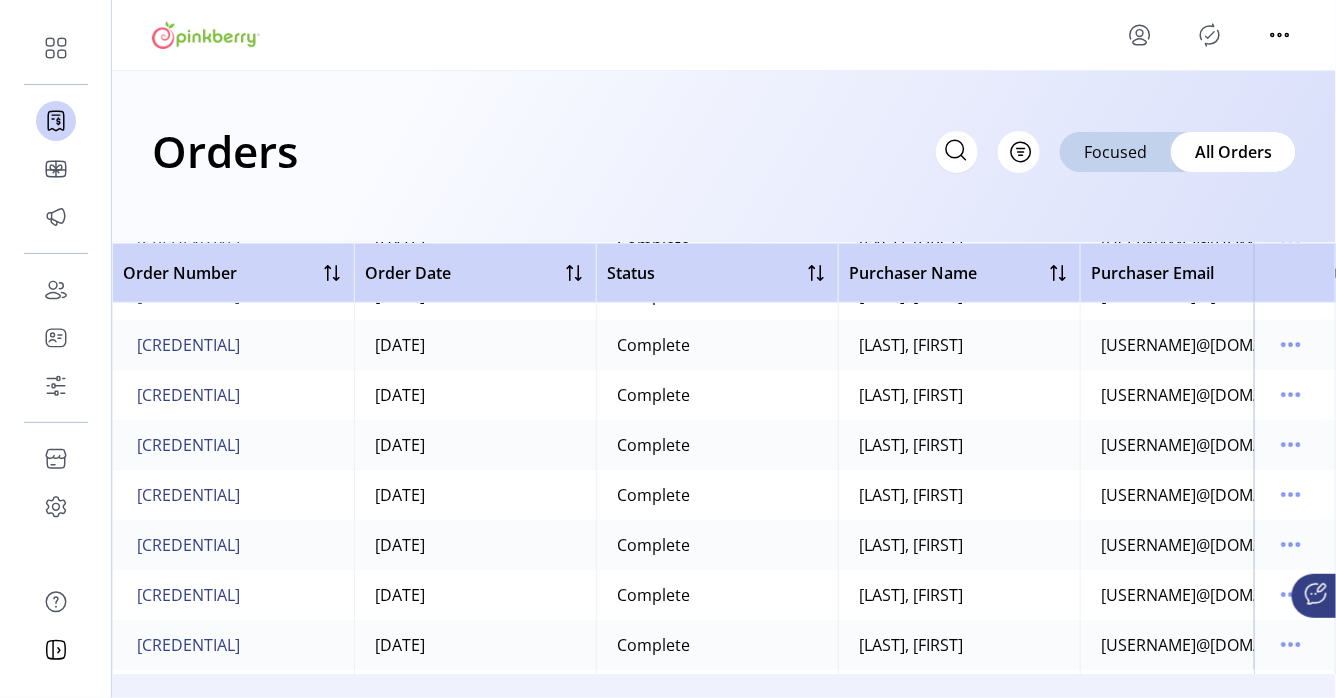 click on "Orders
Filter Focused All Orders" 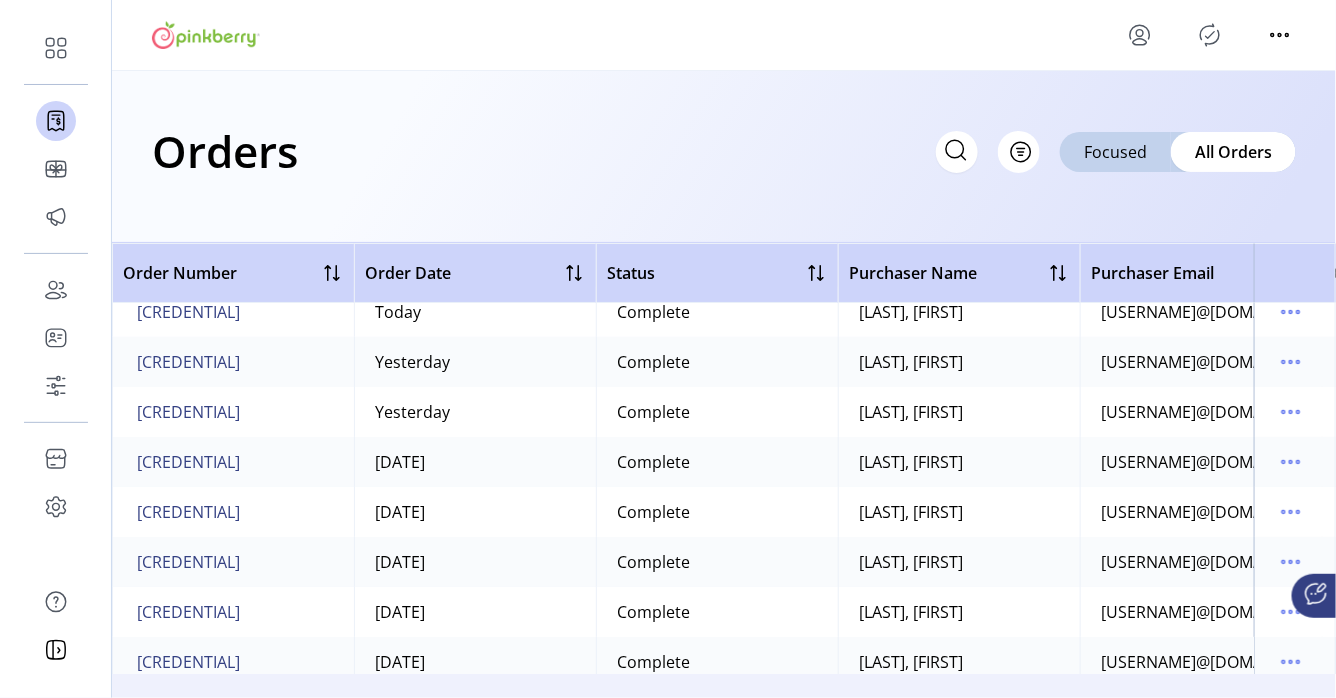 scroll, scrollTop: 0, scrollLeft: 0, axis: both 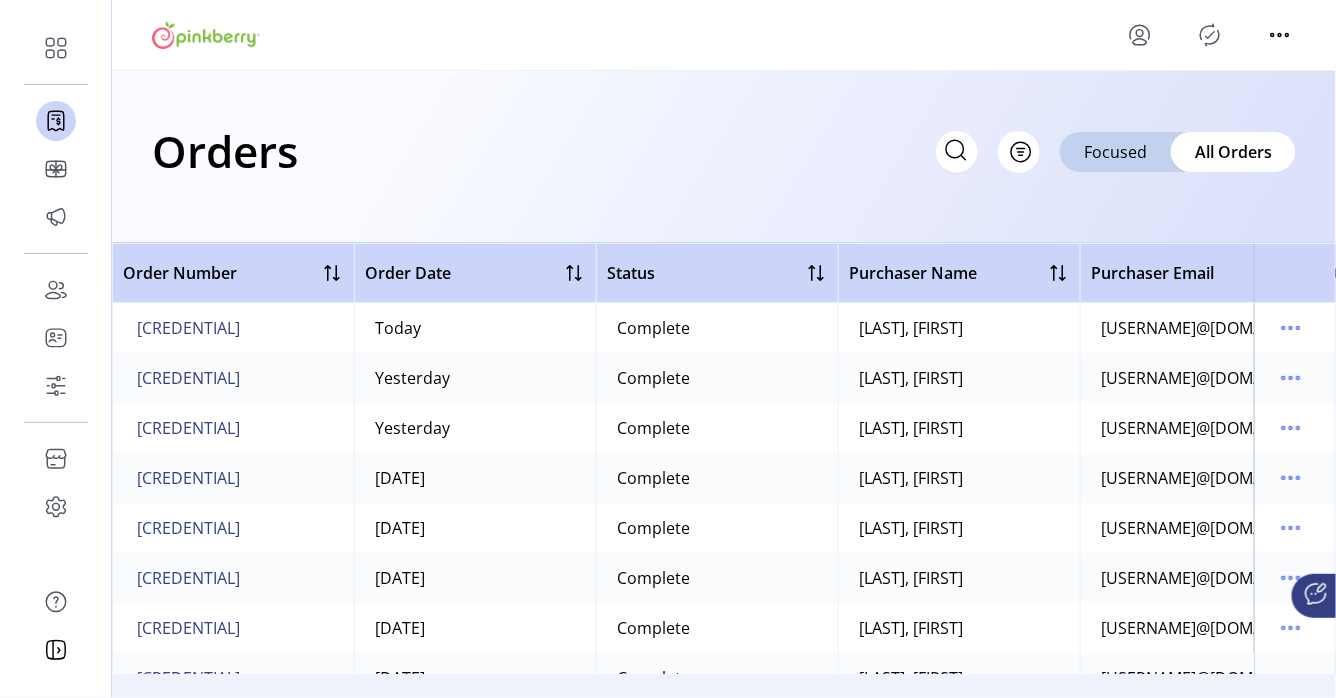 click on "Orders
Filter Focused All Orders" 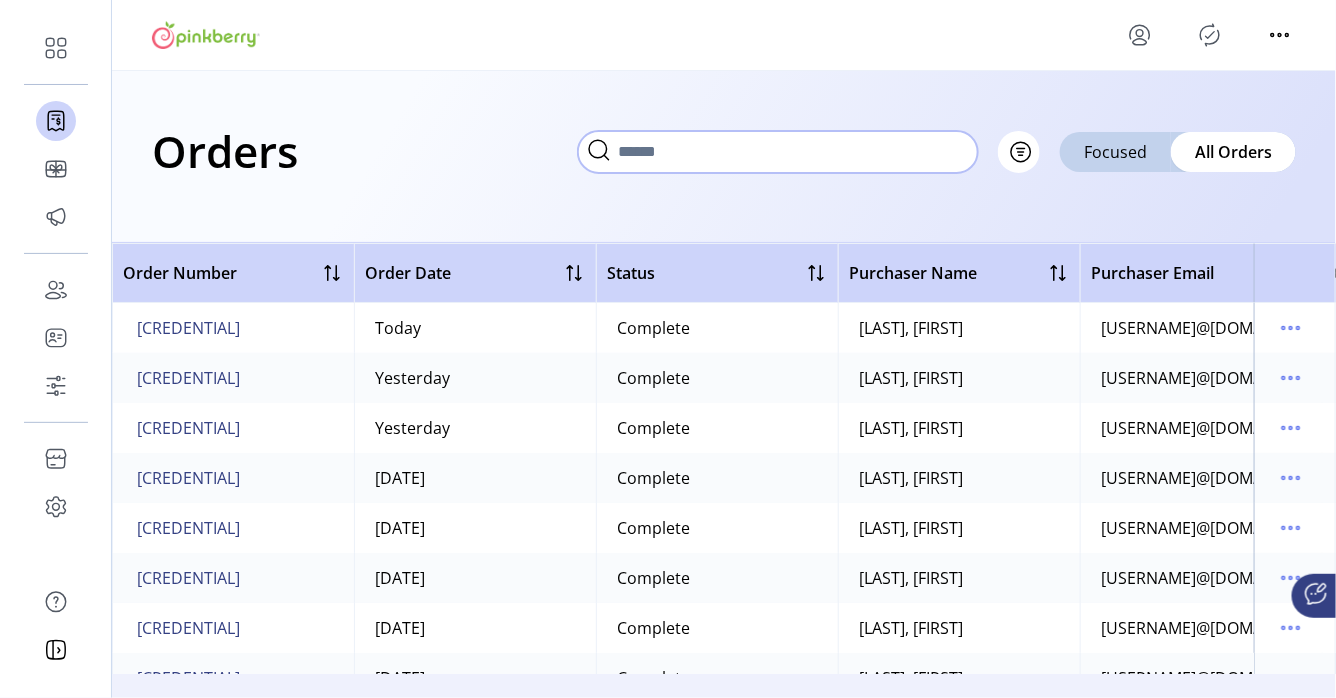 click 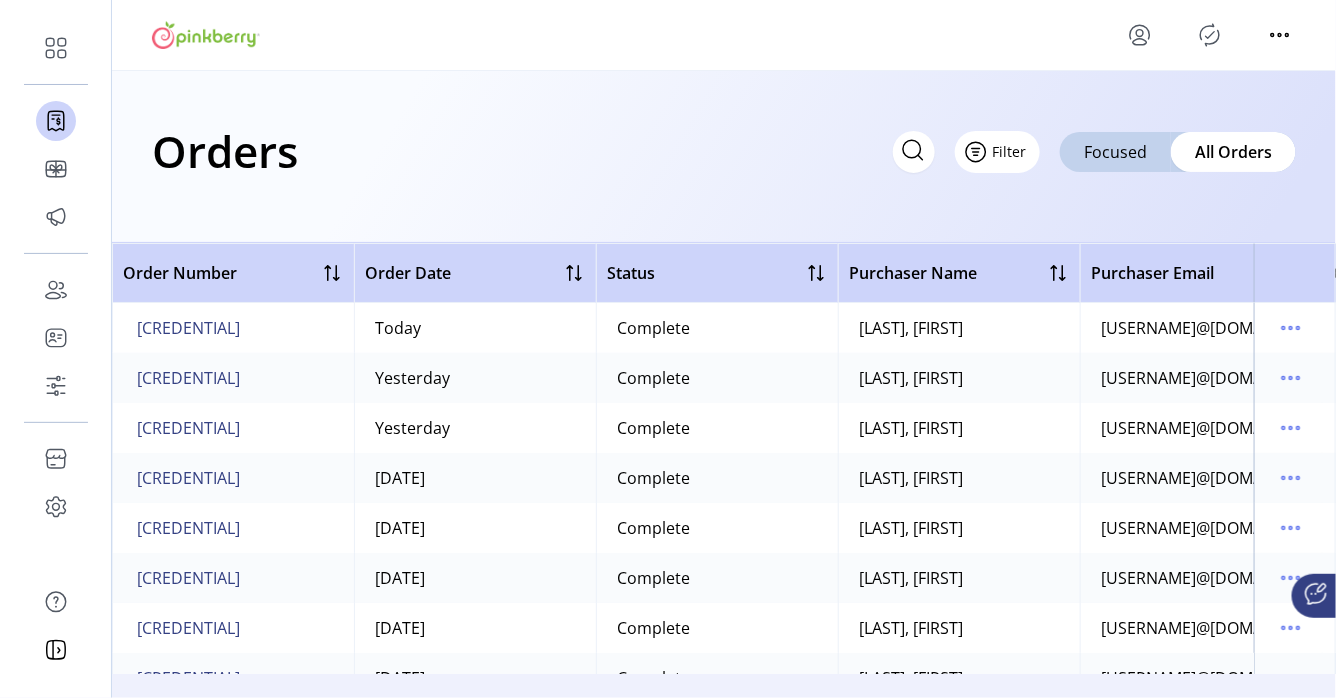 click on "Filter" 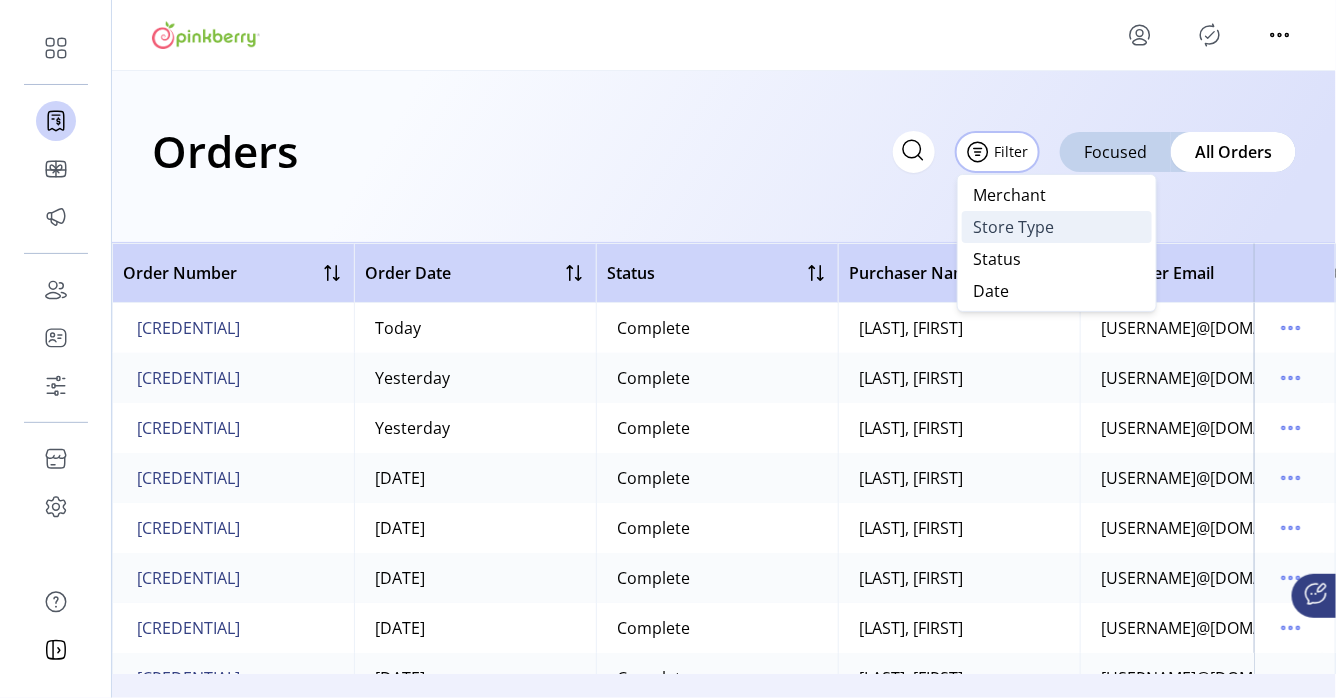 click on "Store Type" at bounding box center [1014, 227] 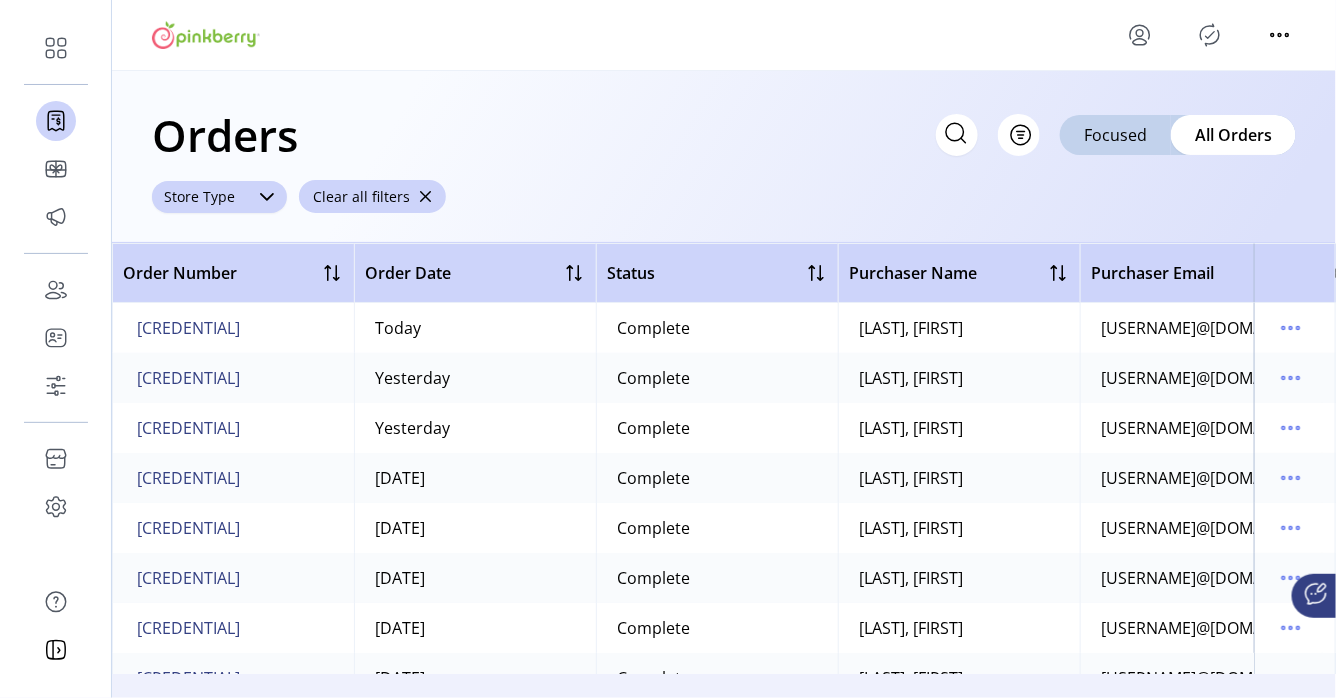 click at bounding box center [267, 197] 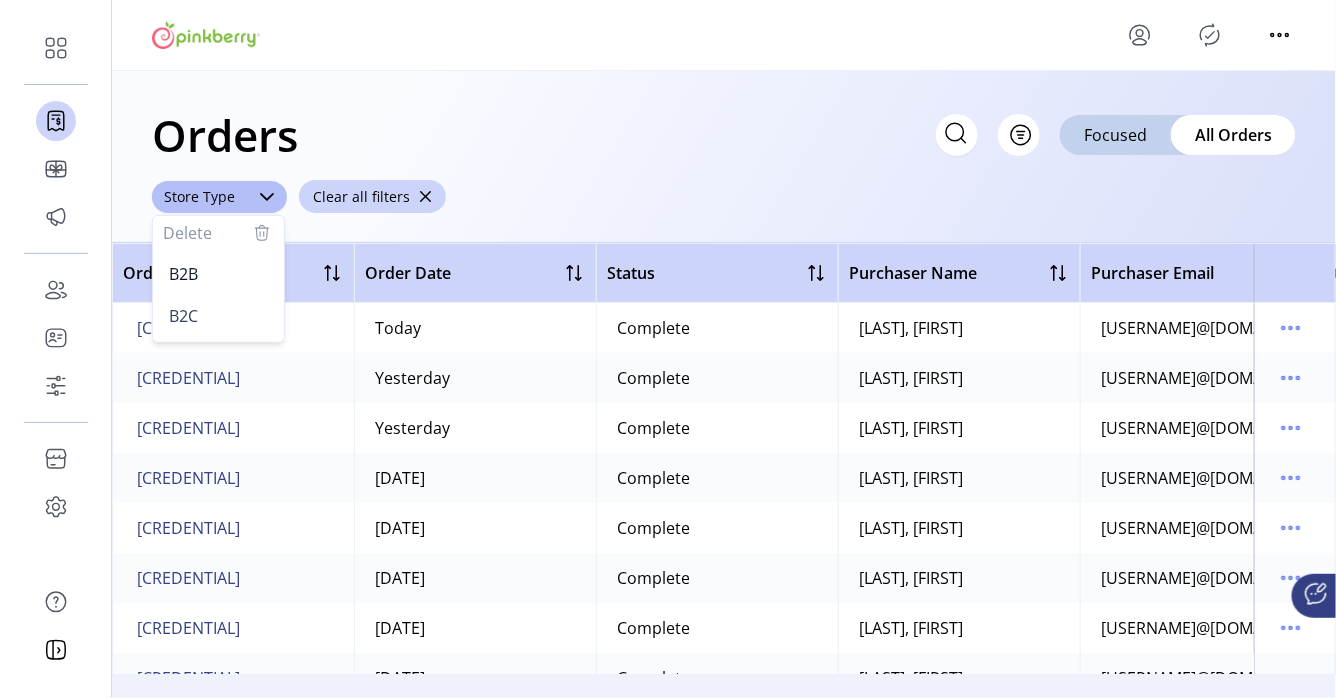 click on "Orders
Filter Focused All Orders" 